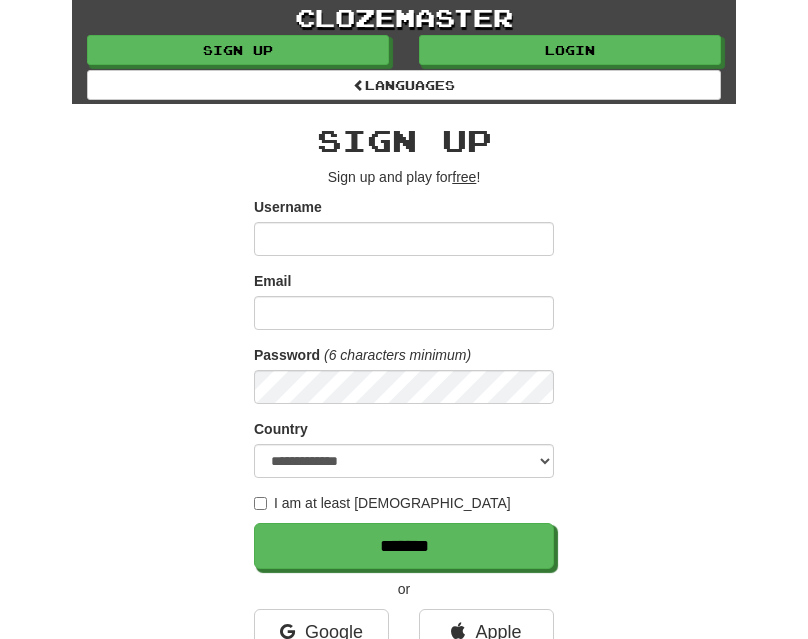 scroll, scrollTop: 0, scrollLeft: 0, axis: both 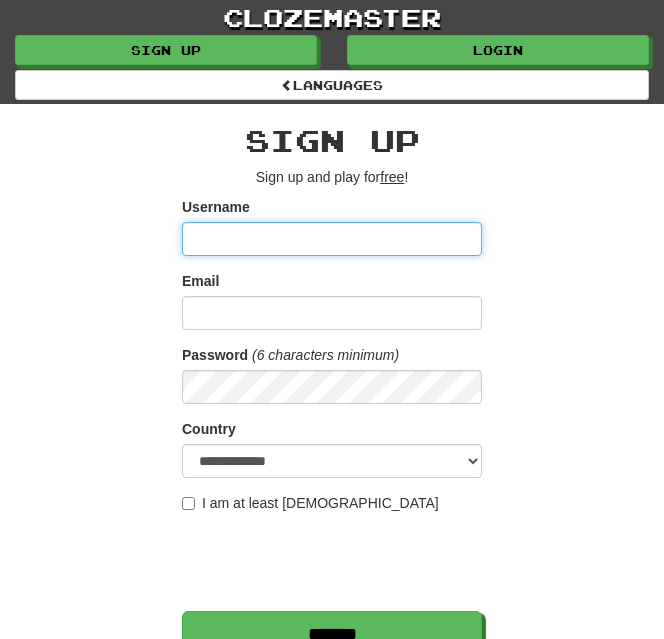 type on "*********" 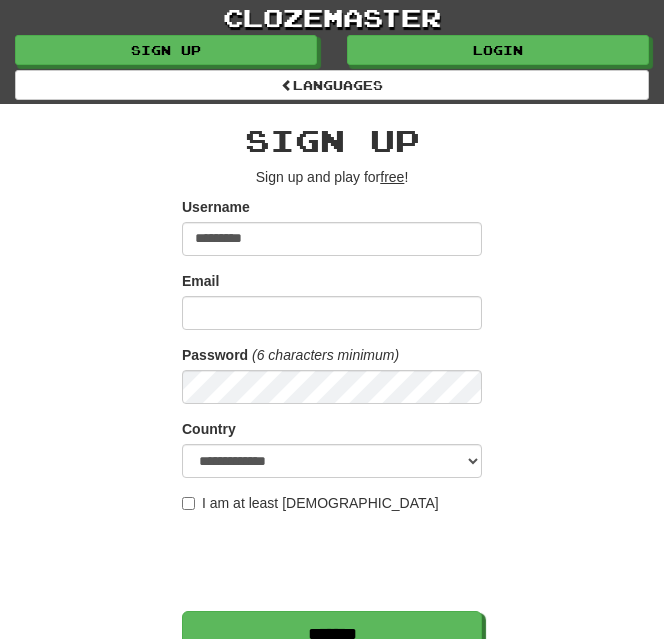 drag, startPoint x: 52, startPoint y: 189, endPoint x: 52, endPoint y: 178, distance: 11 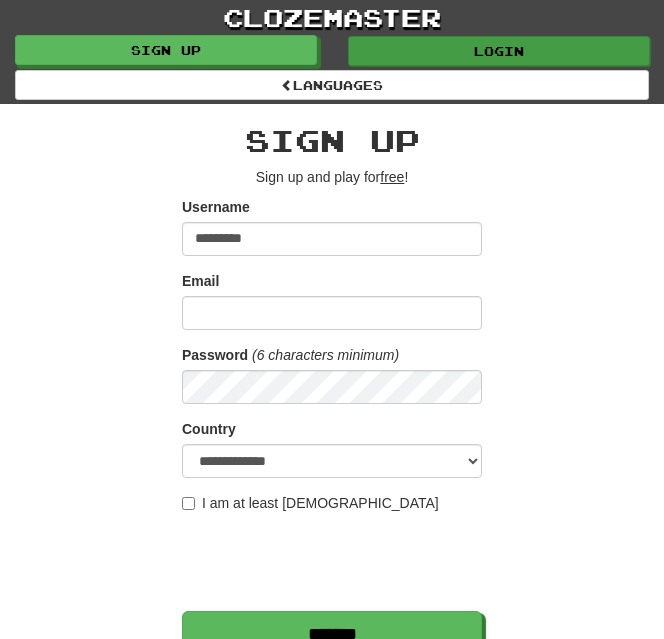 click on "Login" at bounding box center [498, 50] 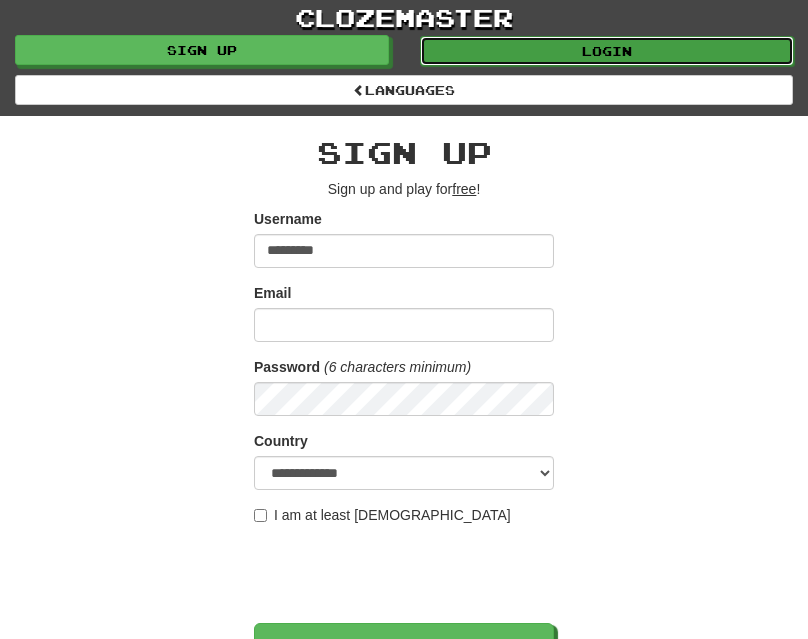 click on "Login" at bounding box center [607, 51] 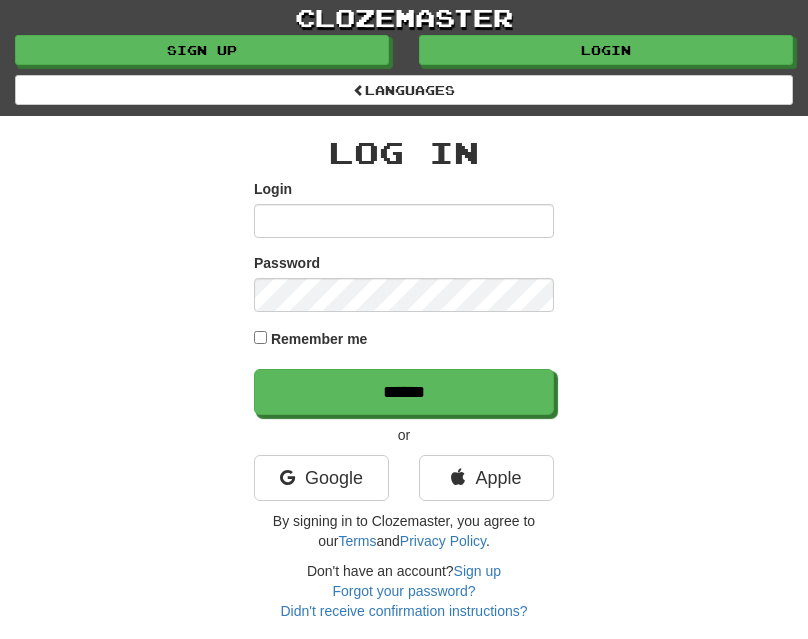scroll, scrollTop: 0, scrollLeft: 0, axis: both 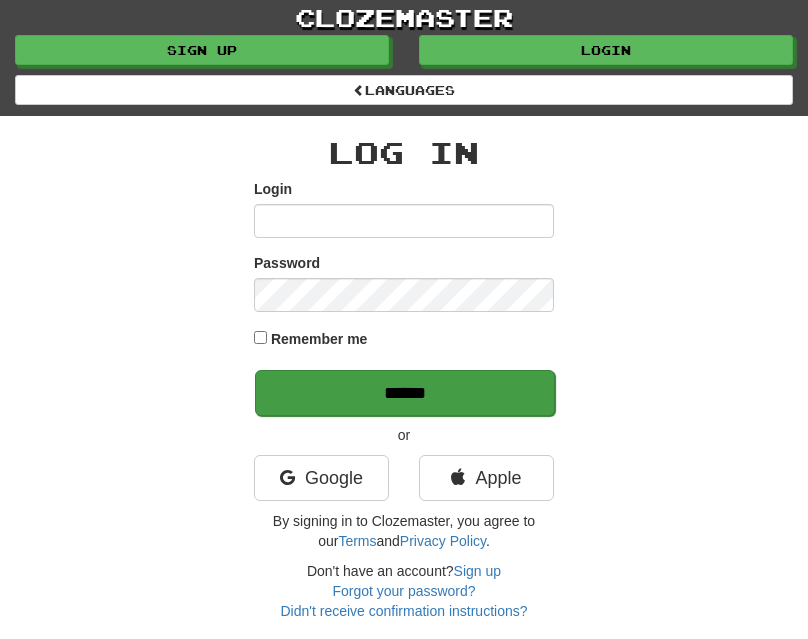 type on "*********" 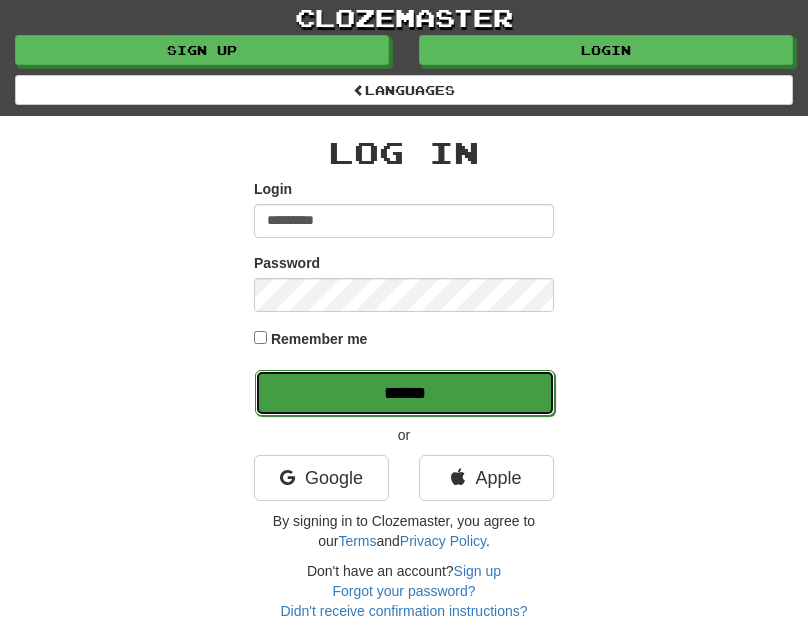 click on "******" at bounding box center [405, 393] 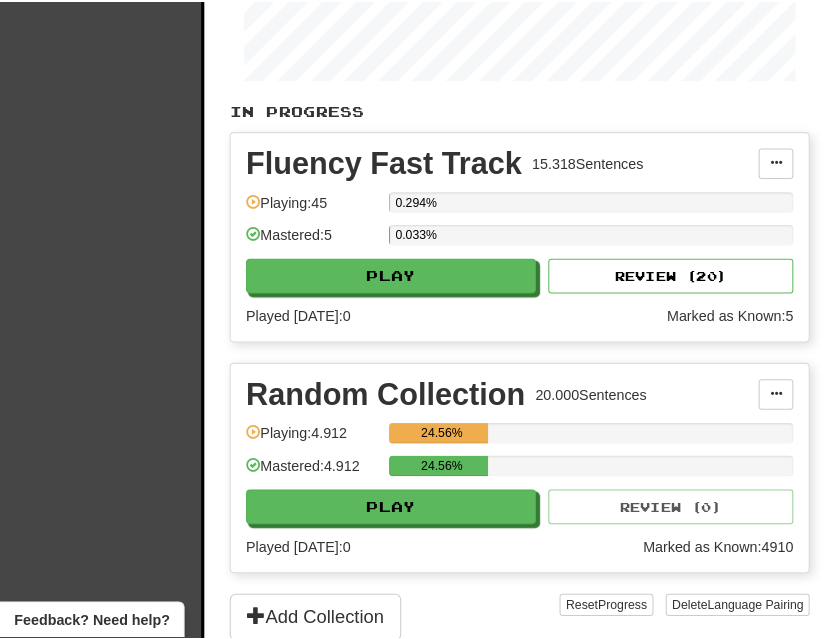 scroll, scrollTop: 500, scrollLeft: 0, axis: vertical 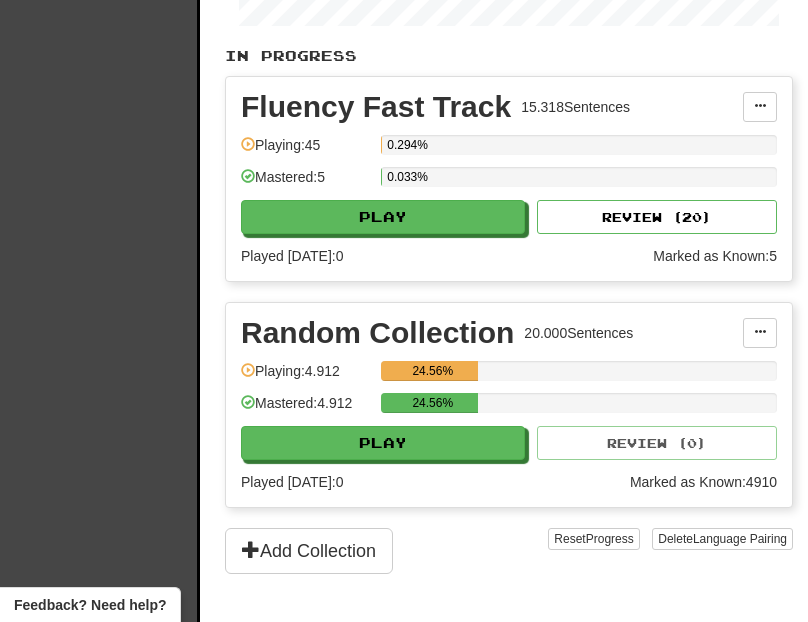 click on "24.56%" at bounding box center [579, 409] 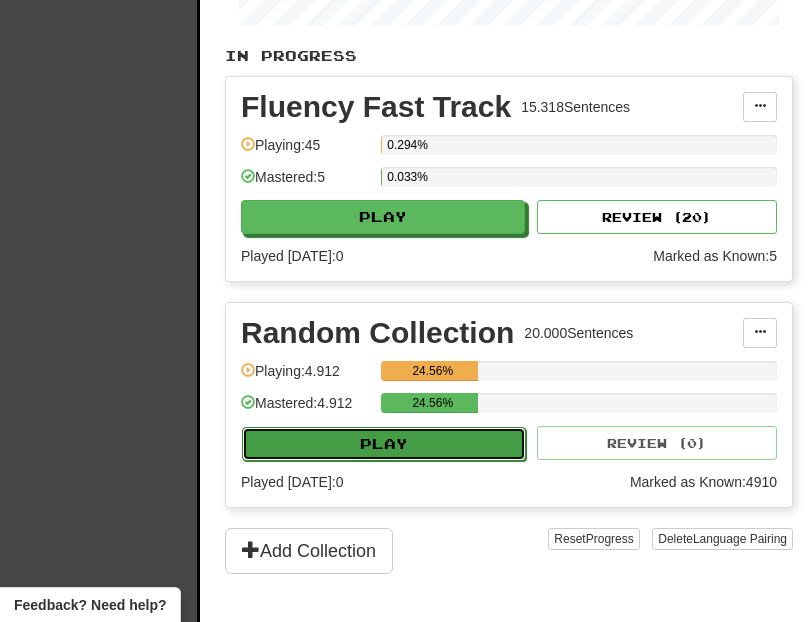 click on "Play" at bounding box center [384, 444] 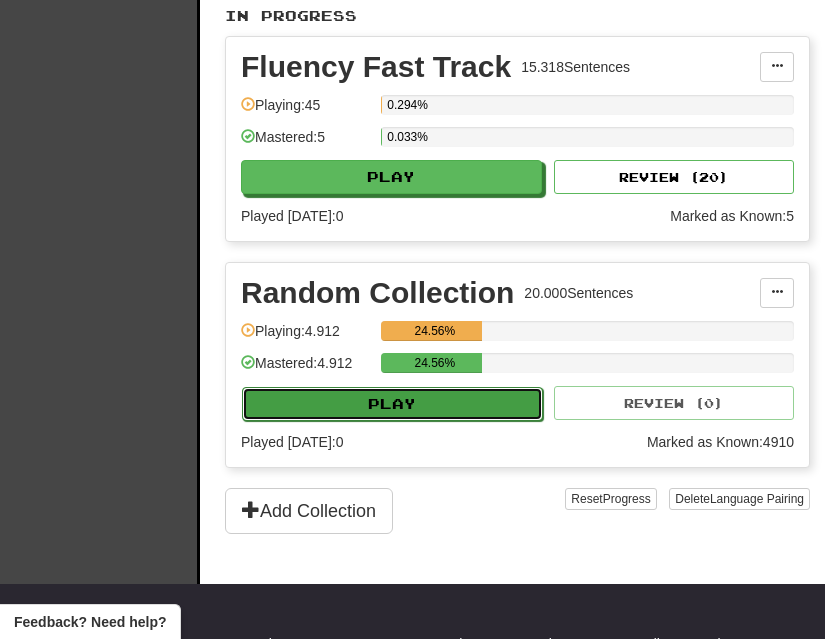 select on "**" 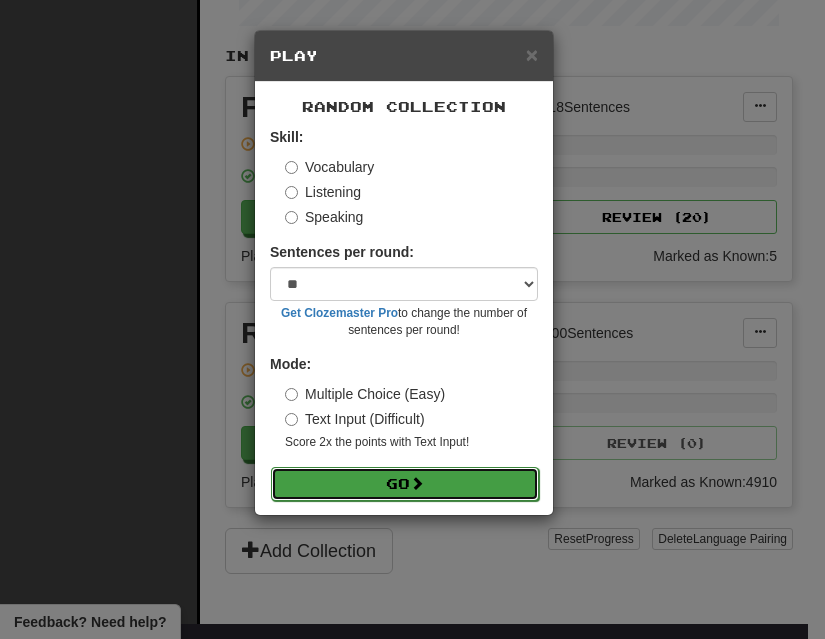 click on "Go" at bounding box center (405, 484) 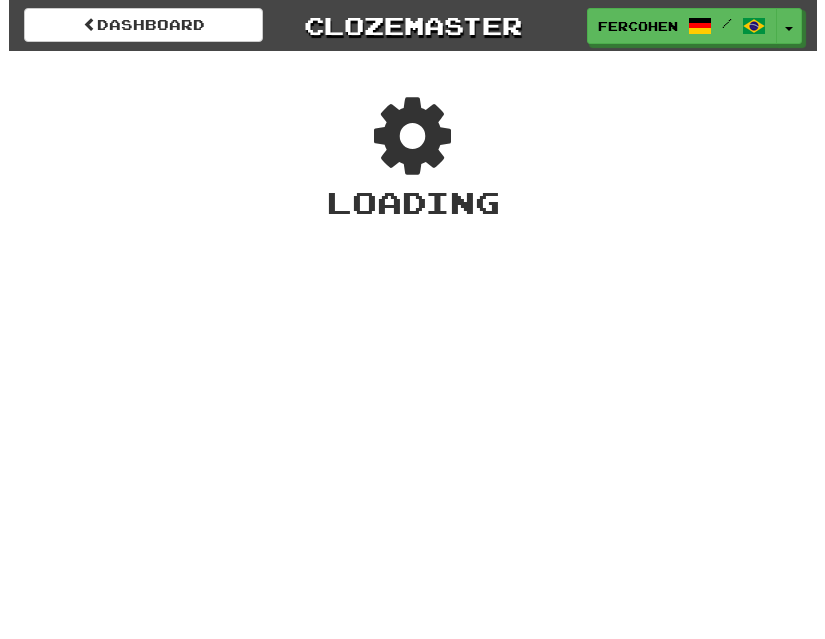 scroll, scrollTop: 0, scrollLeft: 0, axis: both 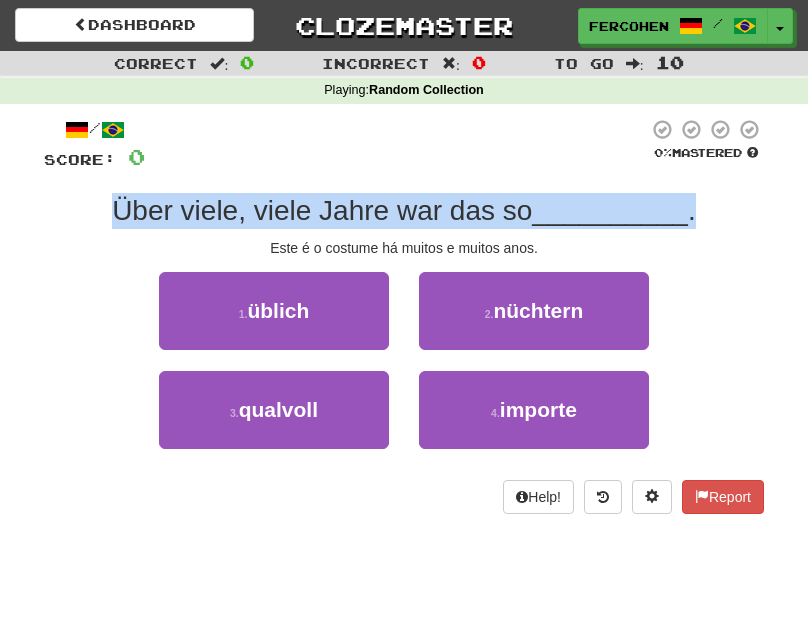 drag, startPoint x: 101, startPoint y: 205, endPoint x: 715, endPoint y: 207, distance: 614.00323 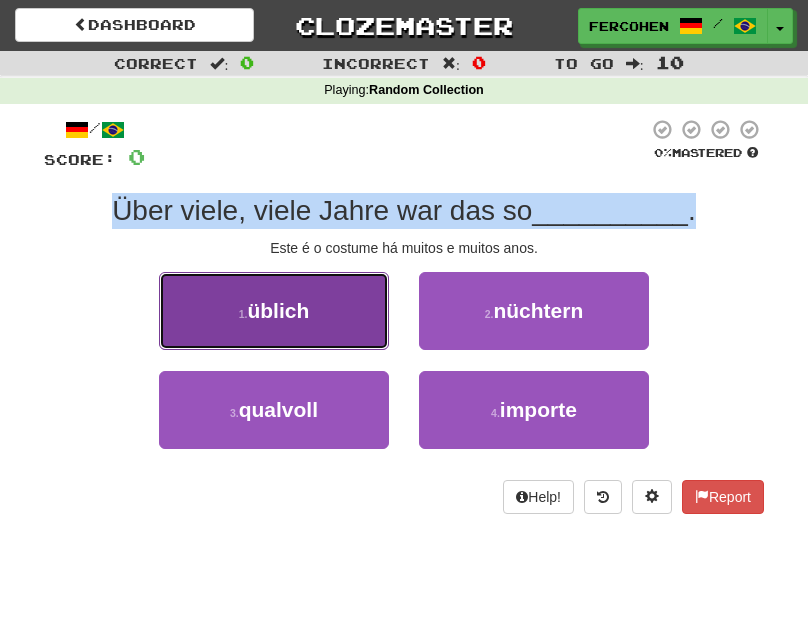 click on "1 .  üblich" at bounding box center (274, 311) 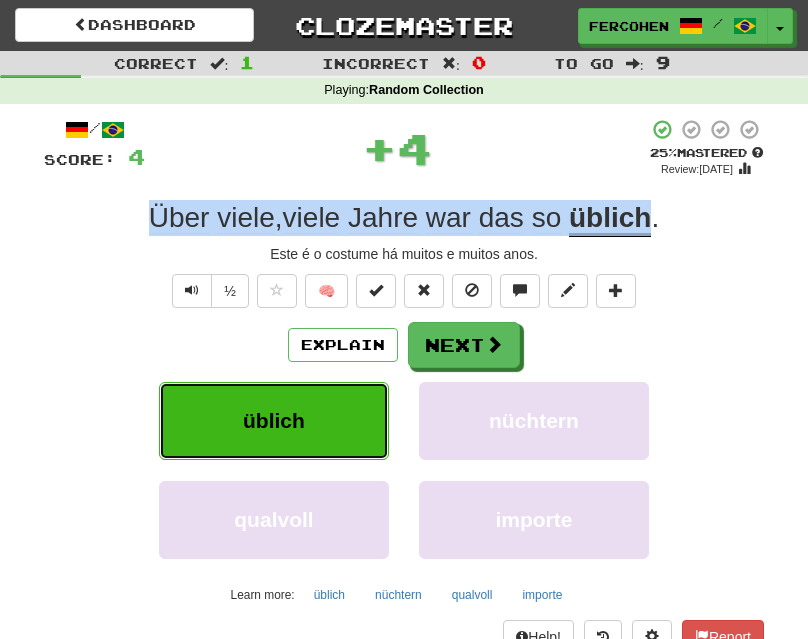 type 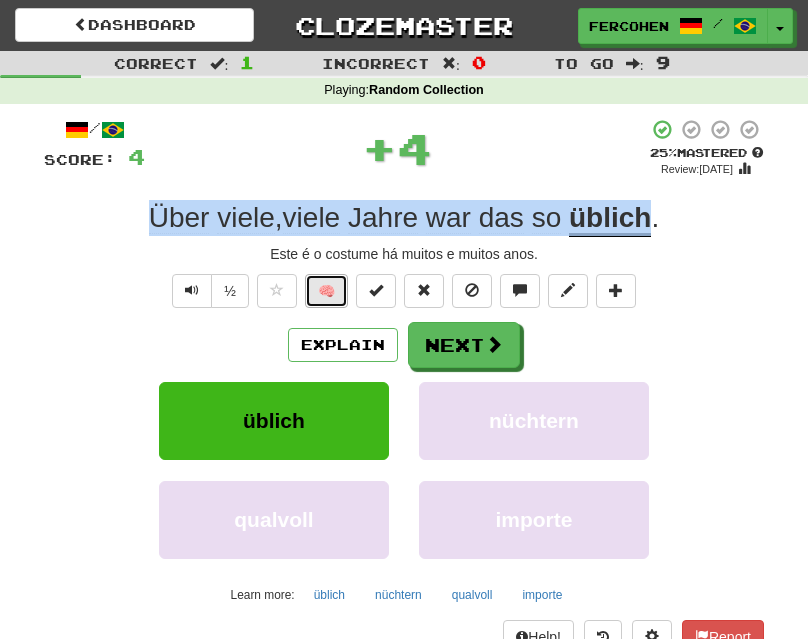 click on "🧠" at bounding box center (326, 291) 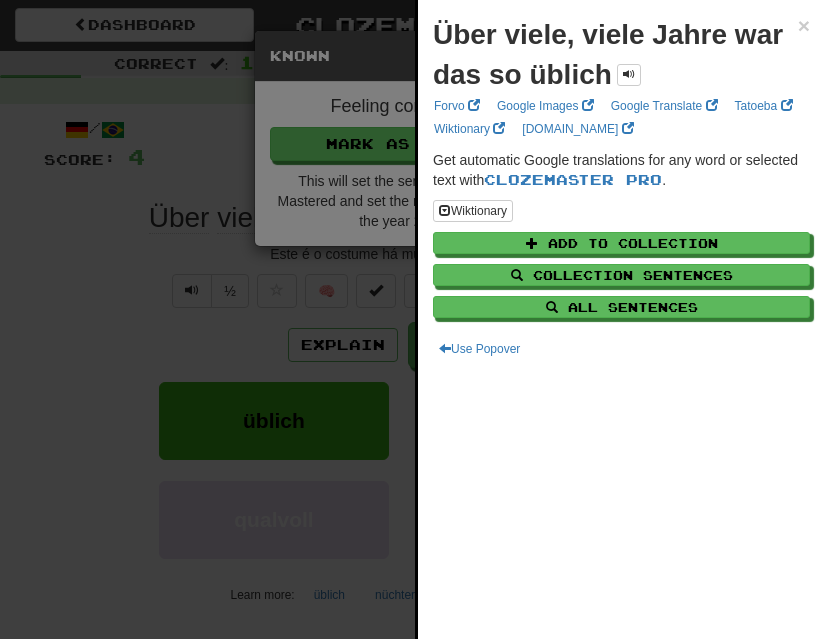 click at bounding box center (412, 319) 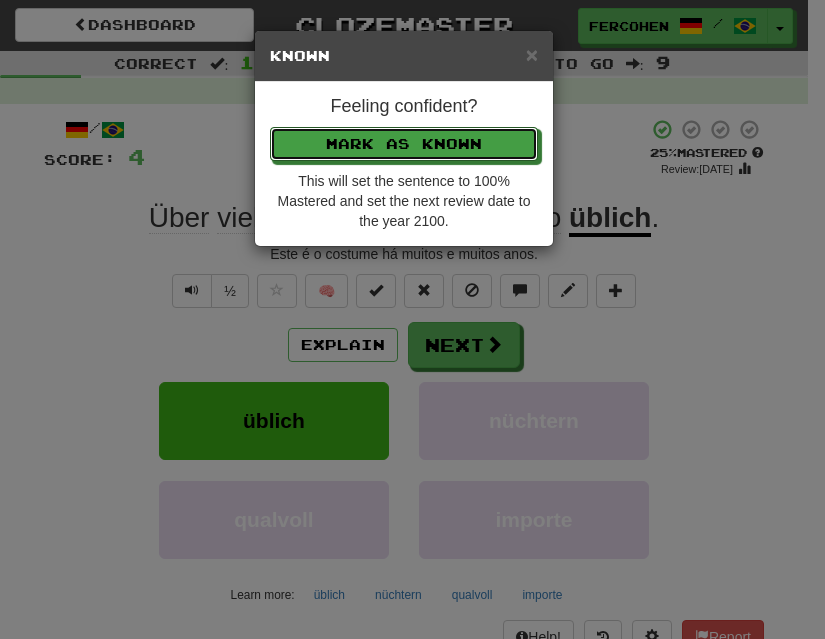 click on "Mark as Known" at bounding box center (404, 144) 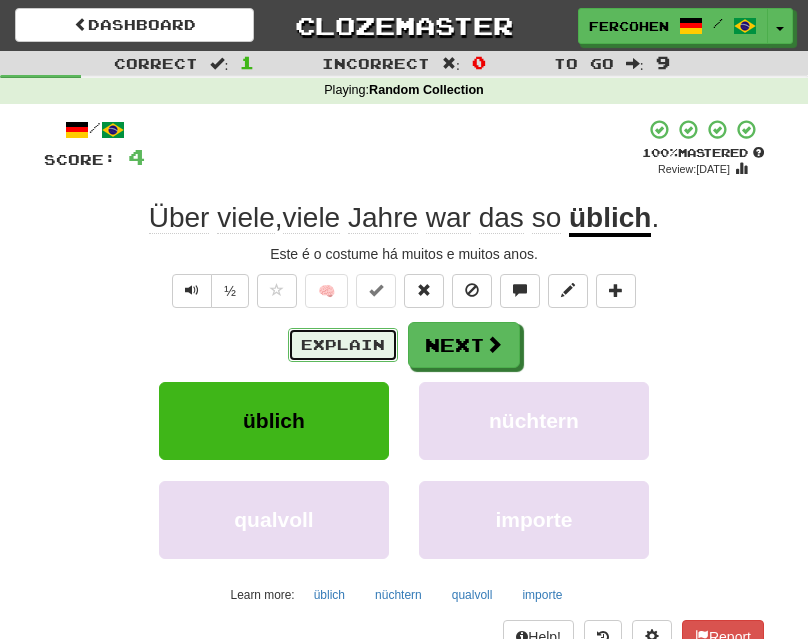 drag, startPoint x: 353, startPoint y: 345, endPoint x: 148, endPoint y: 277, distance: 215.9838 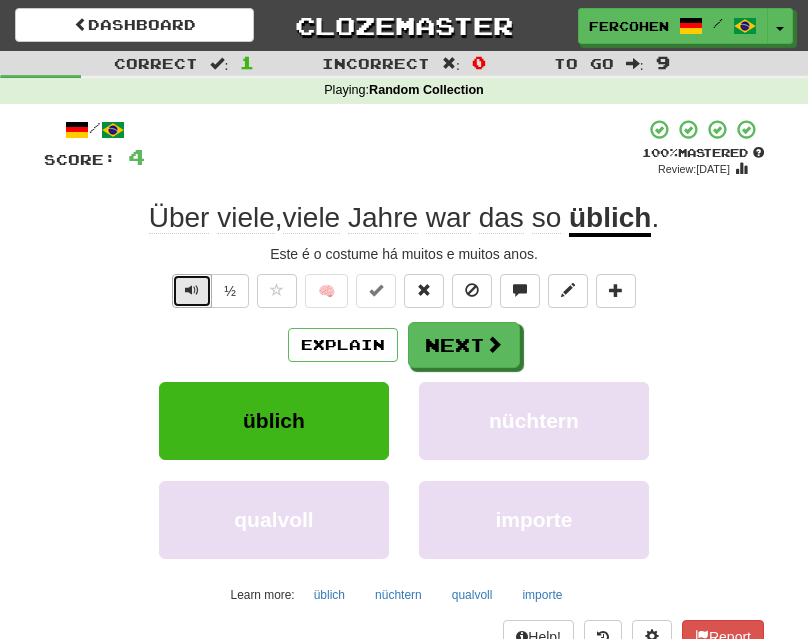 click at bounding box center [192, 291] 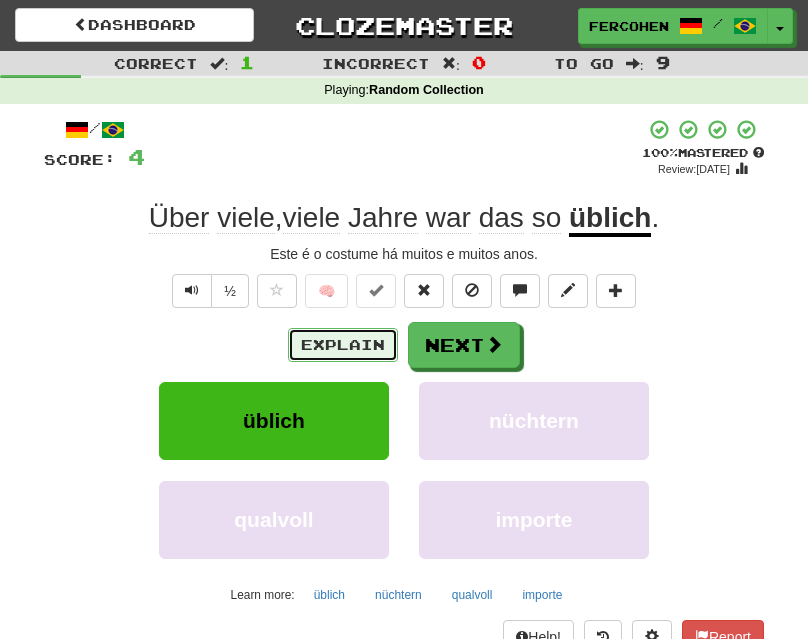 click on "Explain" at bounding box center (343, 345) 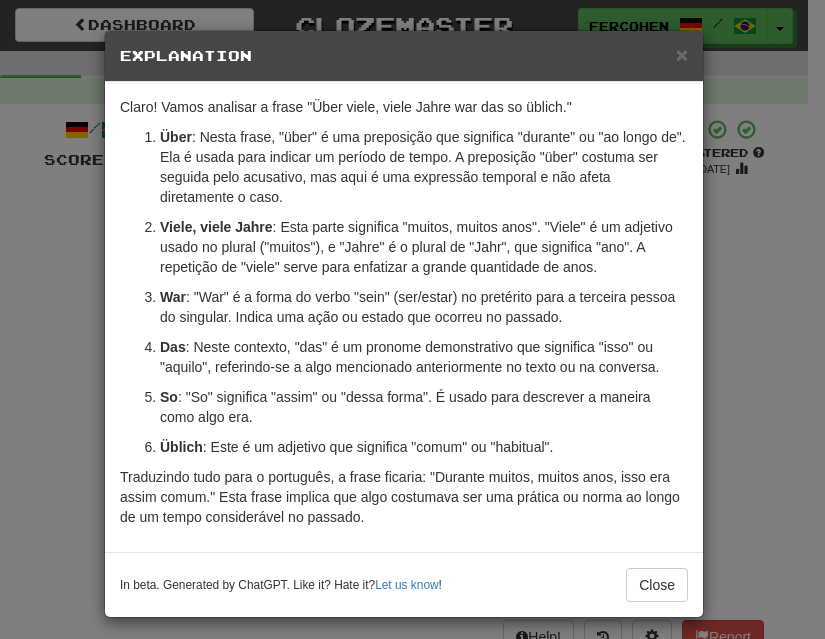 drag, startPoint x: 788, startPoint y: 480, endPoint x: 799, endPoint y: 478, distance: 11.18034 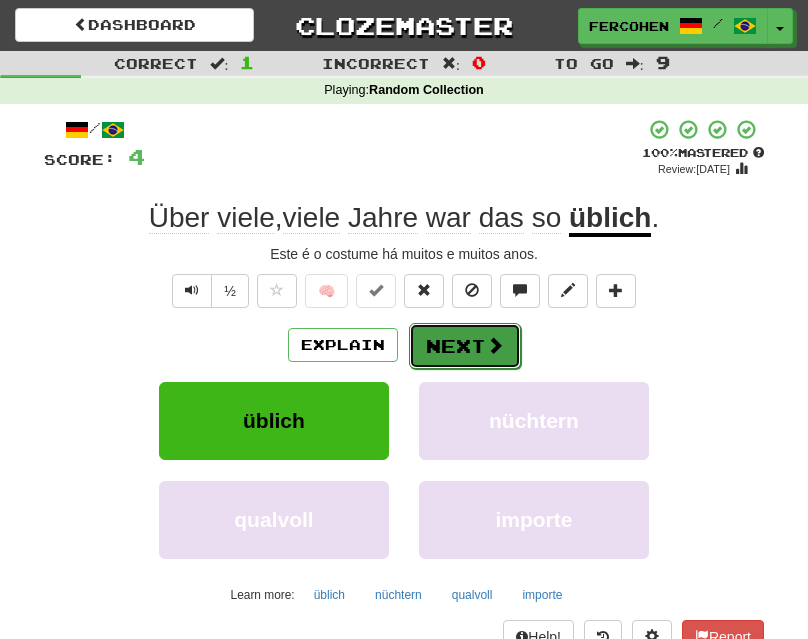 click on "Next" at bounding box center (465, 346) 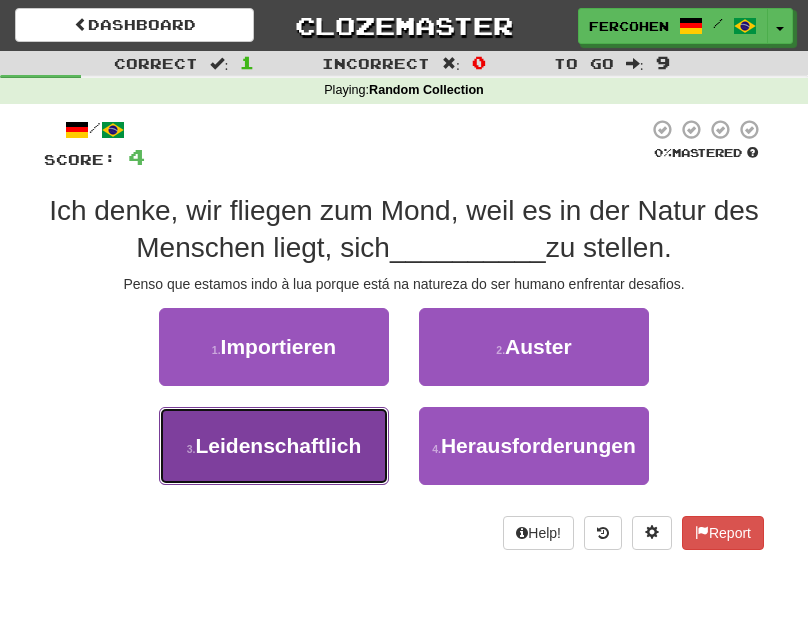 click on "Leidenschaftlich" at bounding box center (279, 445) 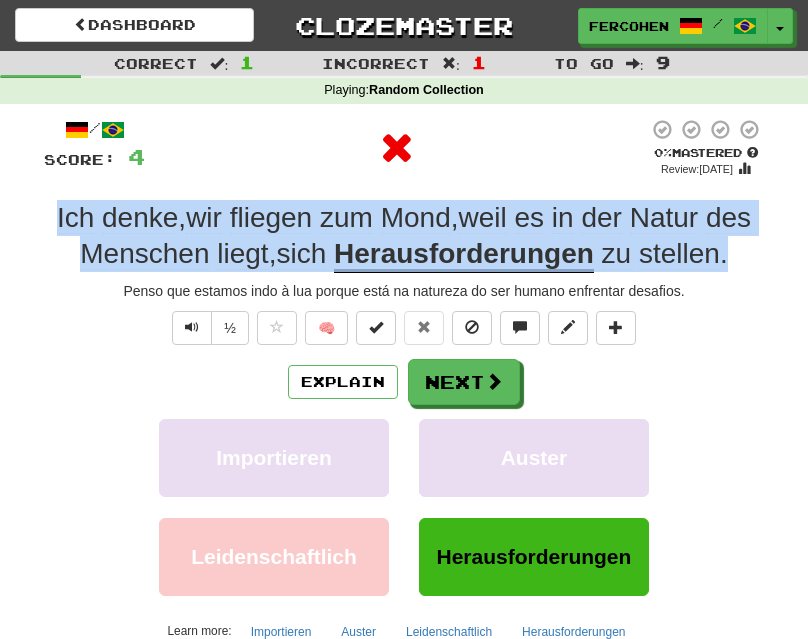 drag, startPoint x: 67, startPoint y: 216, endPoint x: 821, endPoint y: 242, distance: 754.4481 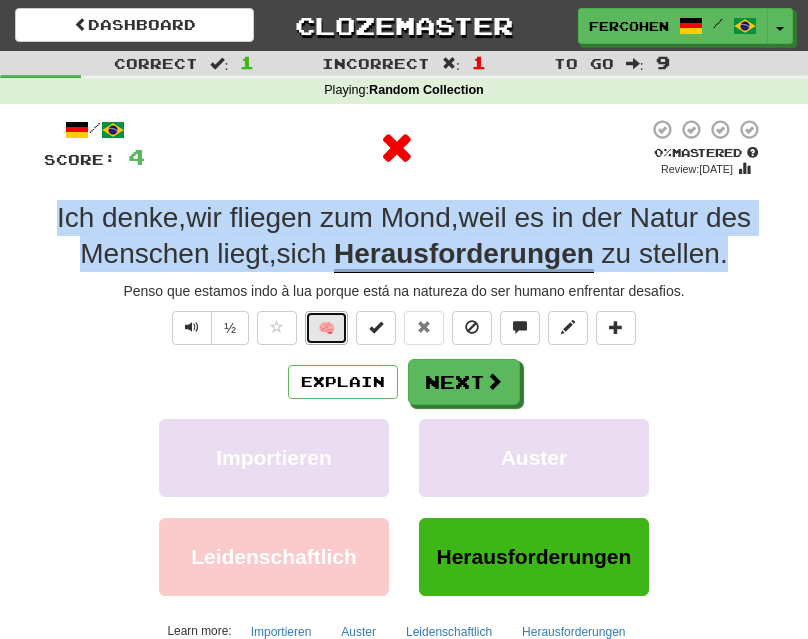 click on "🧠" at bounding box center [326, 328] 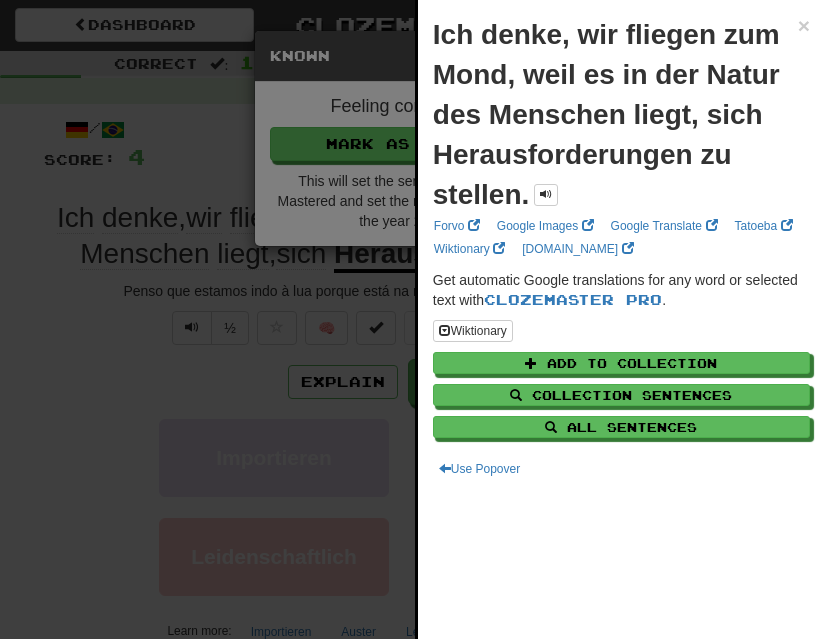 click at bounding box center [412, 319] 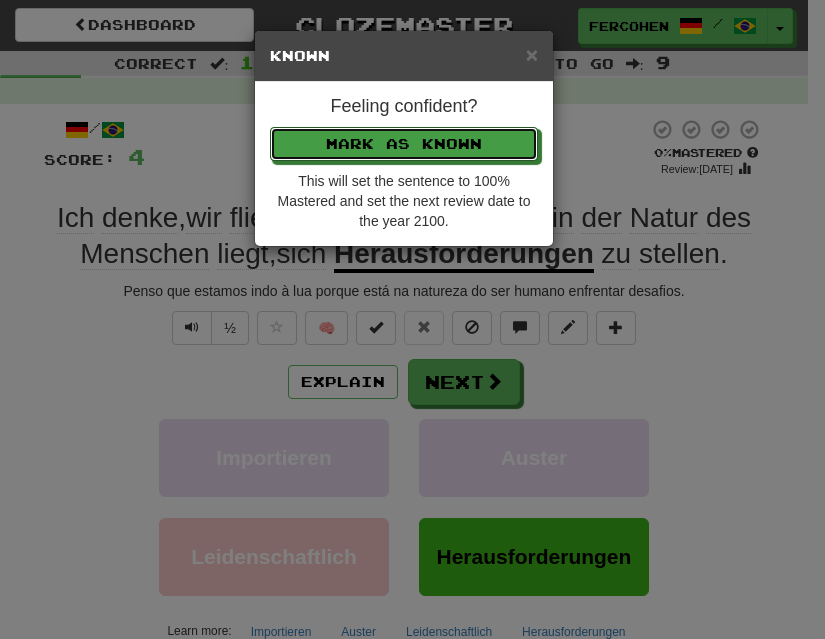 click on "Mark as Known" at bounding box center (404, 144) 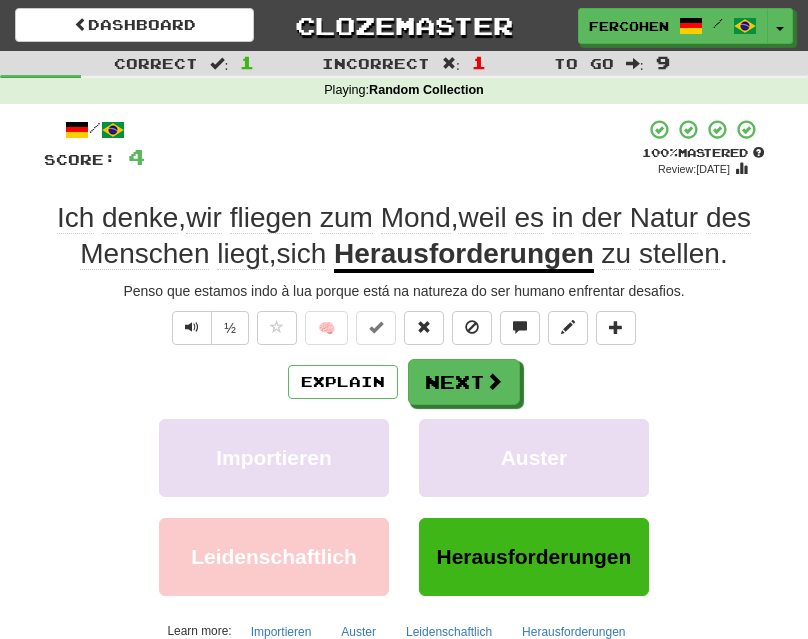 click on "Explain Next" at bounding box center [404, 382] 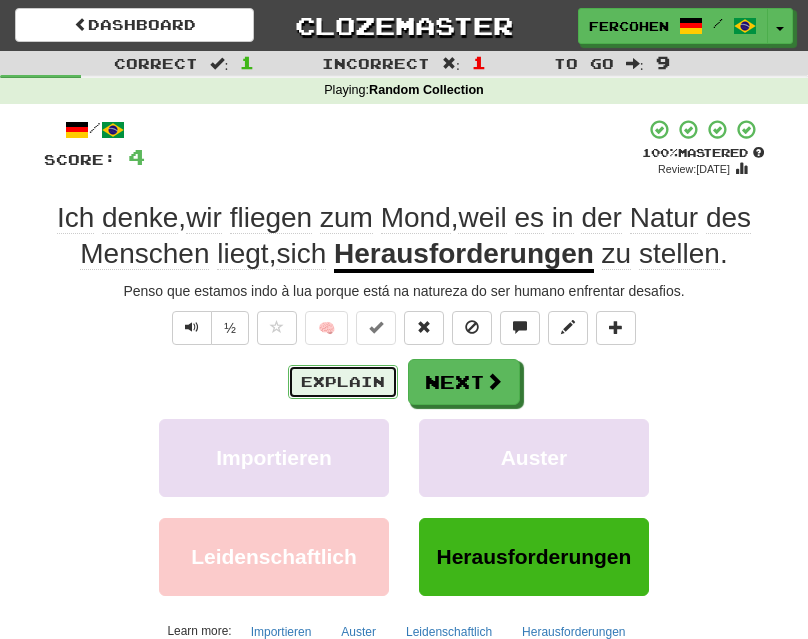 click on "Explain" at bounding box center [343, 382] 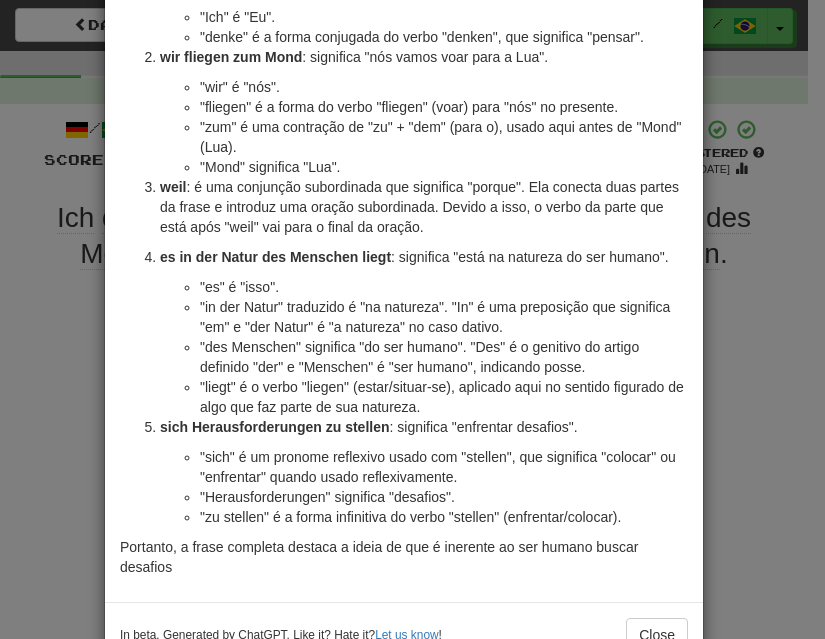 scroll, scrollTop: 256, scrollLeft: 0, axis: vertical 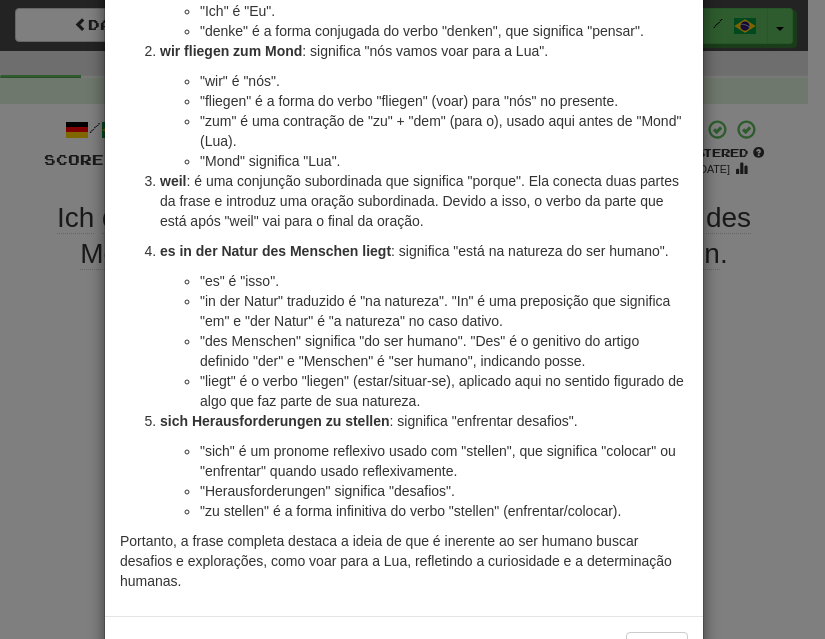 drag, startPoint x: 752, startPoint y: 81, endPoint x: 687, endPoint y: 141, distance: 88.45903 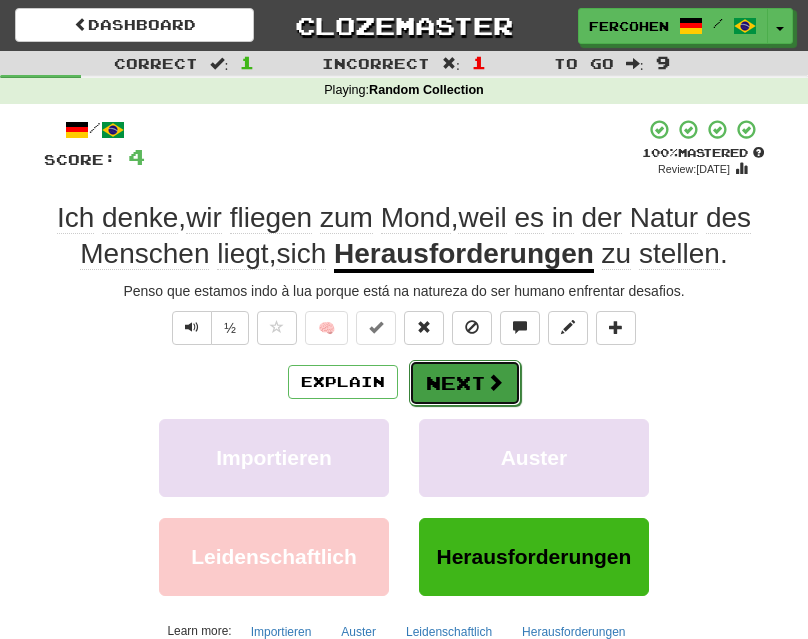 click on "Next" at bounding box center [465, 383] 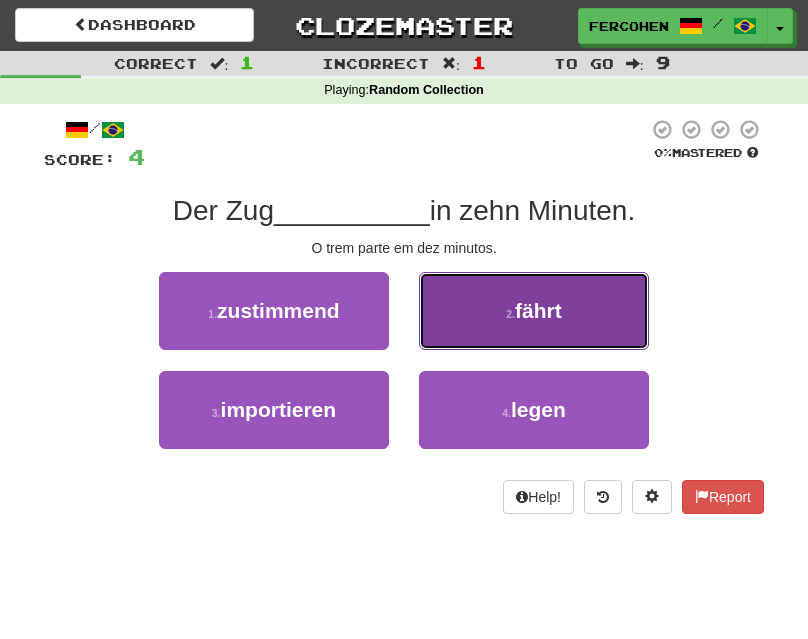 click on "2 .  fährt" at bounding box center (534, 311) 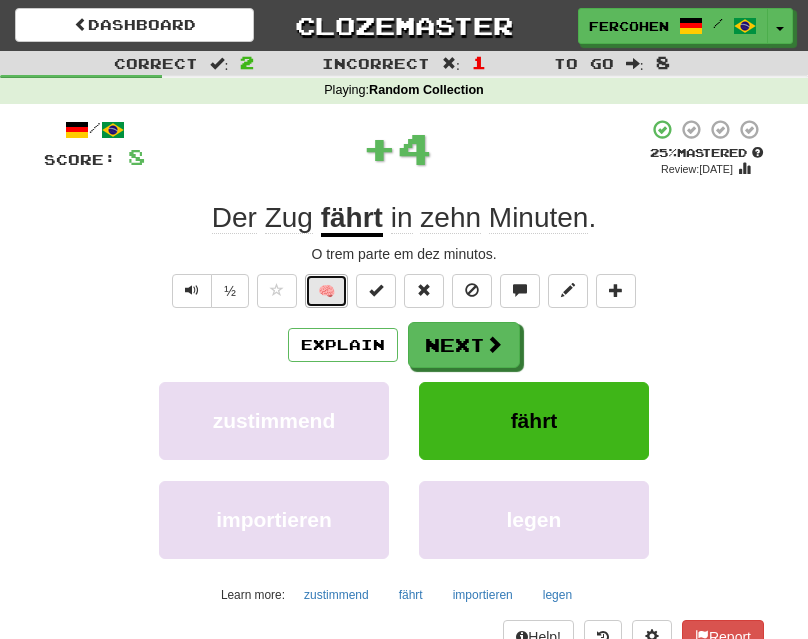 click on "🧠" at bounding box center [326, 291] 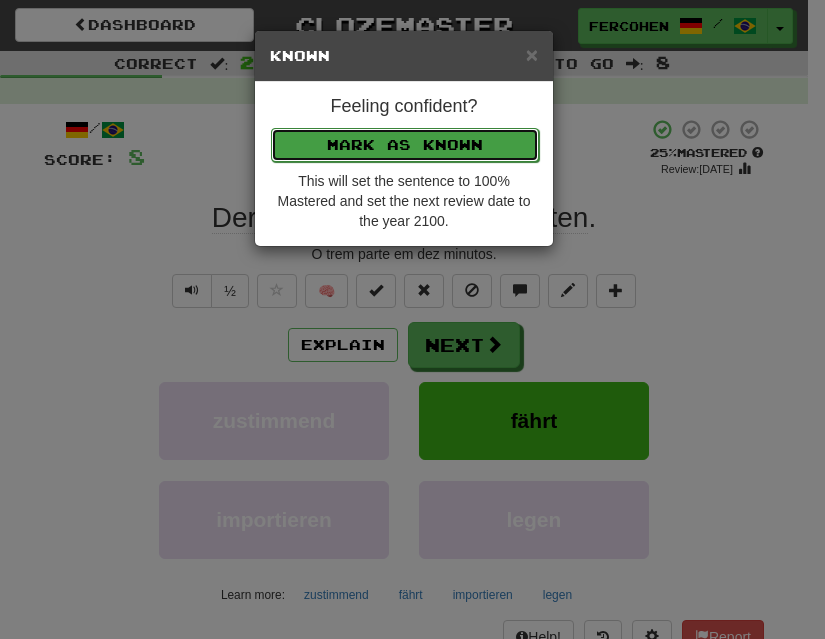 click on "Mark as Known" at bounding box center [405, 145] 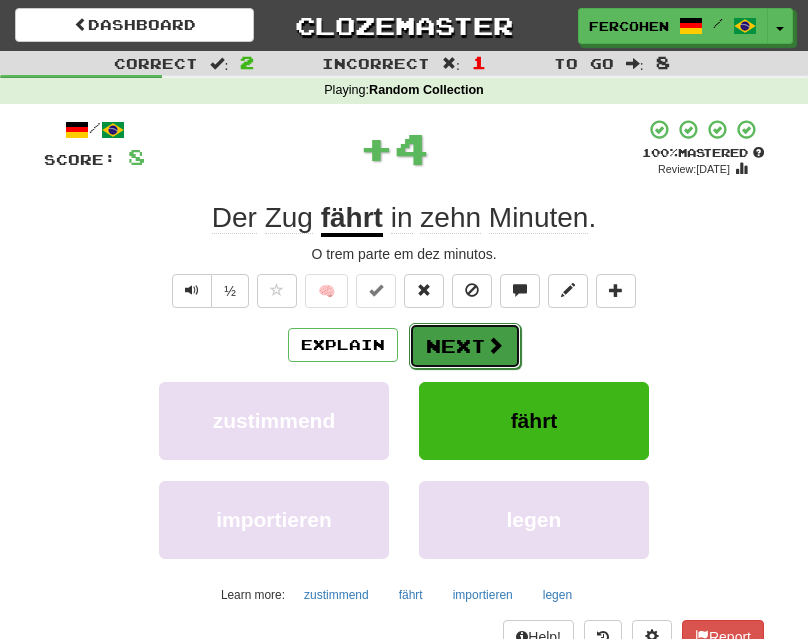 click on "Next" at bounding box center [465, 346] 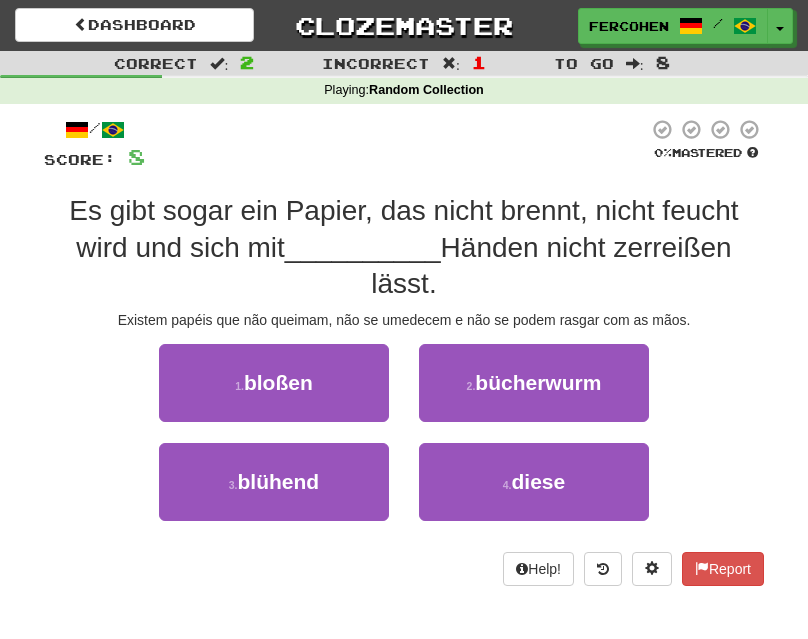 click on "Es gibt sogar ein Papier, das nicht brennt, nicht feucht wird und sich mit" at bounding box center (403, 228) 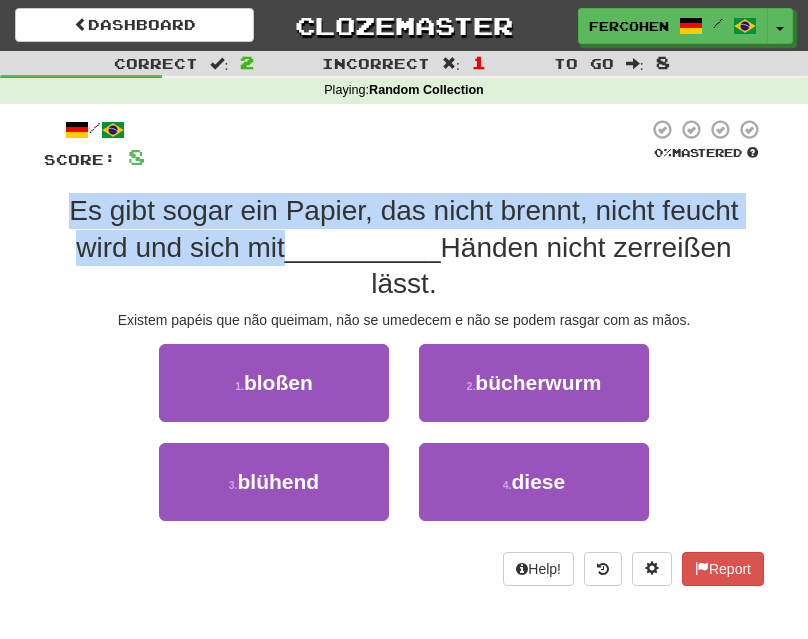 drag, startPoint x: 73, startPoint y: 207, endPoint x: 239, endPoint y: 261, distance: 174.56232 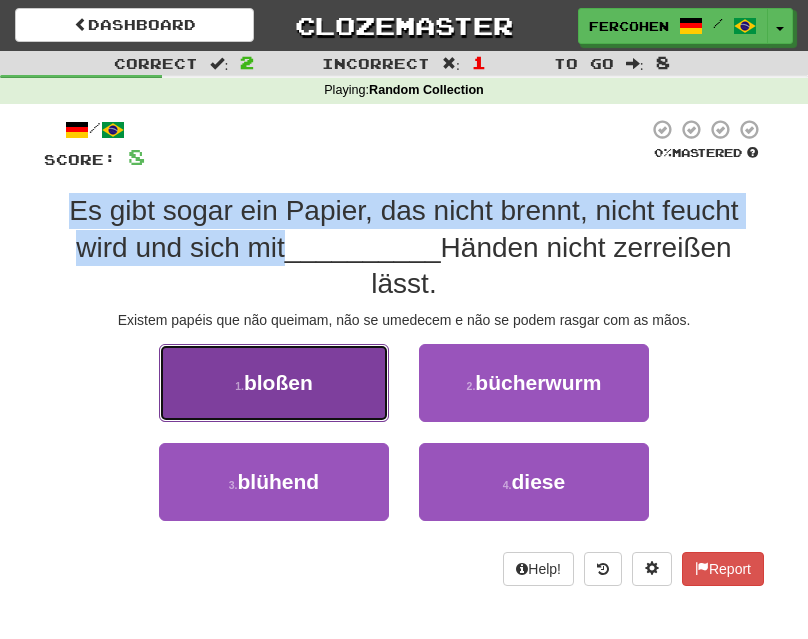 click on "bloßen" at bounding box center [278, 382] 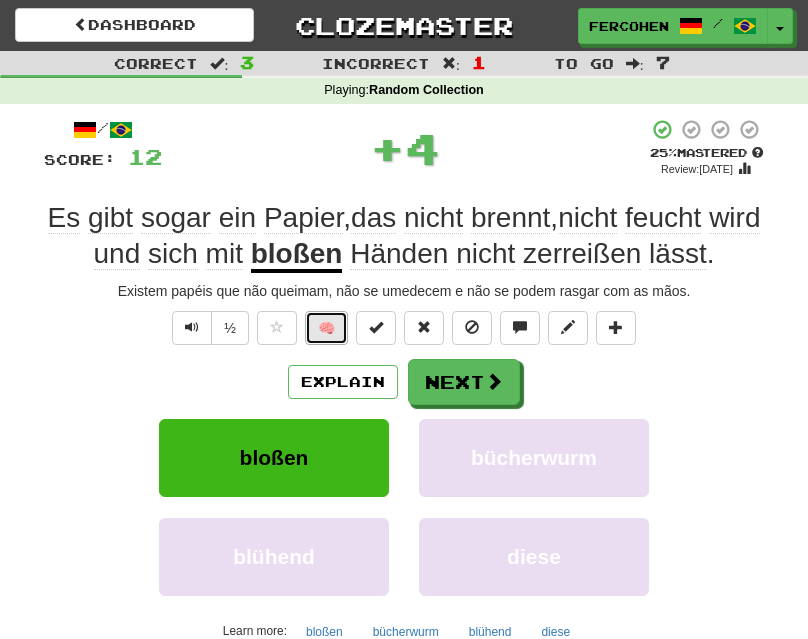 click on "🧠" at bounding box center (326, 328) 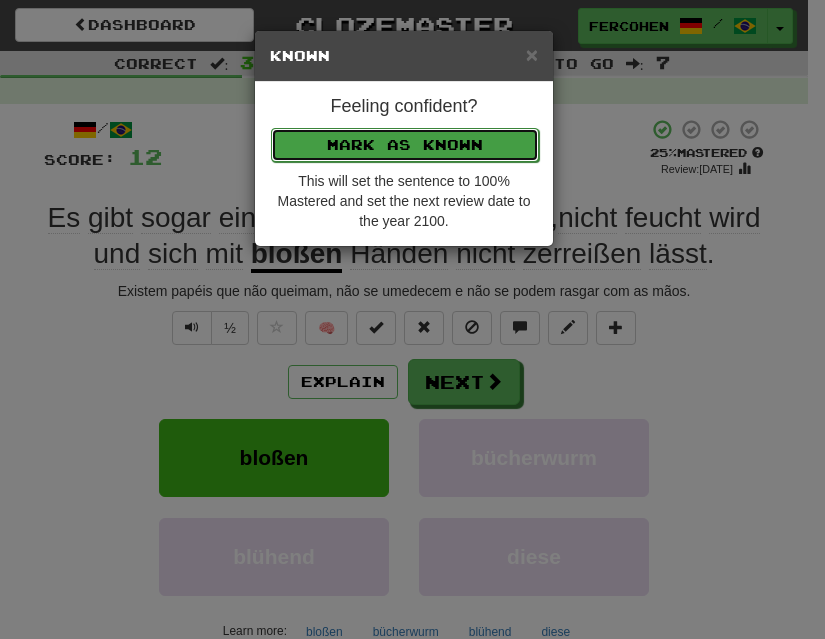 click on "Mark as Known" at bounding box center (405, 145) 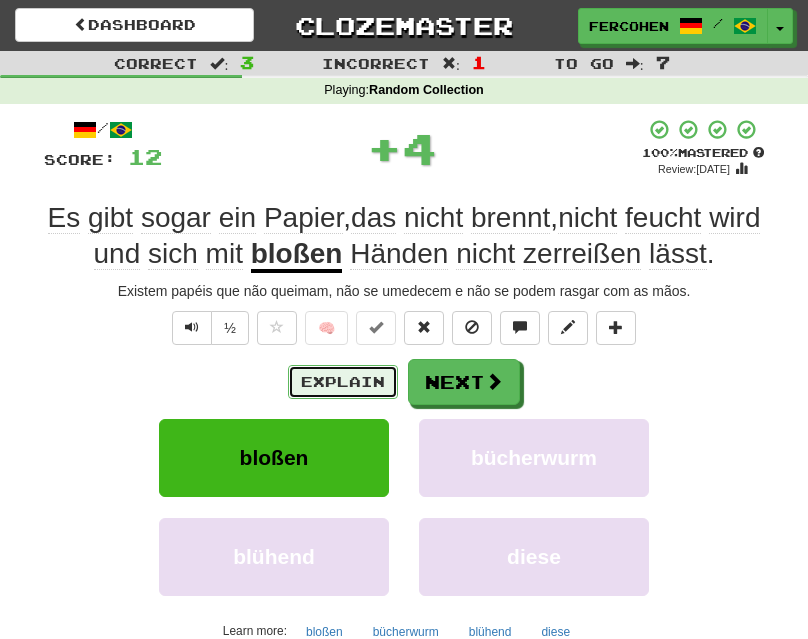 click on "Explain" at bounding box center [343, 382] 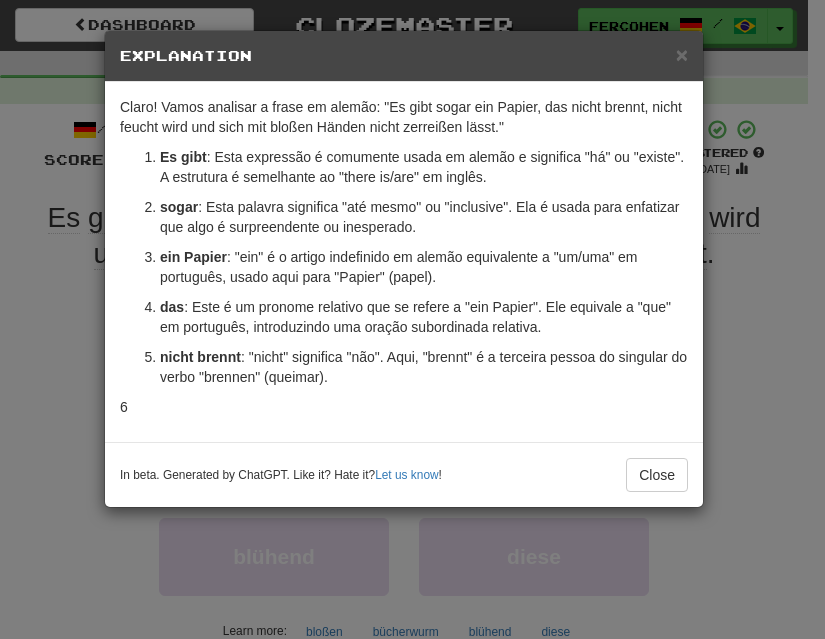 click on "sogar : Esta palavra significa "até mesmo" ou "inclusive". Ela é usada para enfatizar que algo é surpreendente ou inesperado." at bounding box center [424, 217] 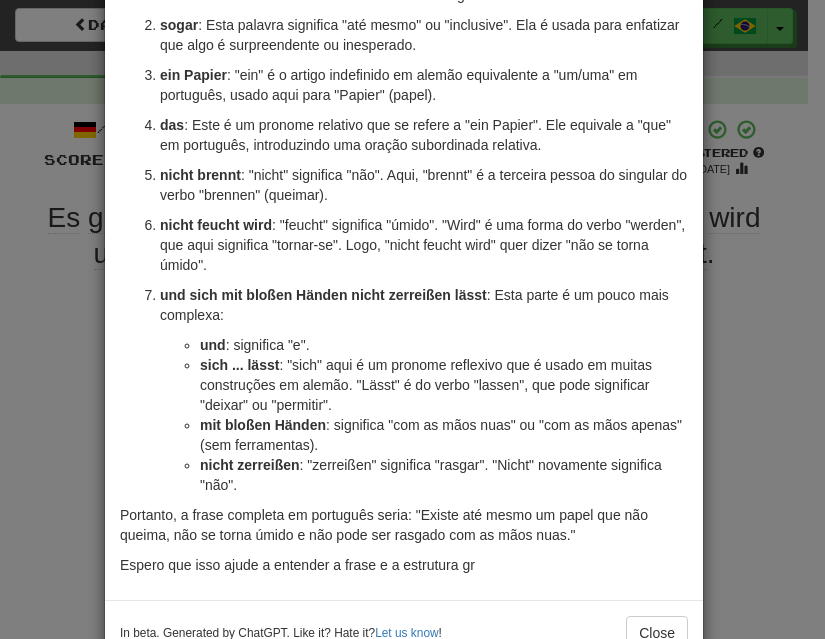 scroll, scrollTop: 200, scrollLeft: 0, axis: vertical 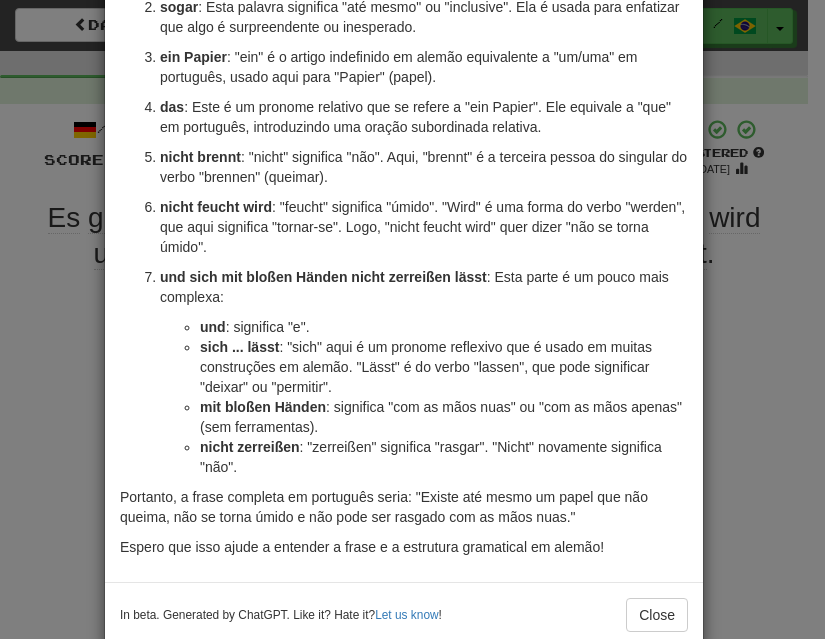 click on "× Explanation Claro! Vamos analisar a frase em alemão: "Es gibt sogar ein Papier, das nicht brennt, nicht feucht wird und sich mit bloßen Händen nicht zerreißen lässt."
Es gibt : Esta expressão é comumente usada em alemão e significa "há" ou "existe". A estrutura é semelhante ao "there is/are" em inglês.
sogar : Esta palavra significa "até mesmo" ou "inclusive". Ela é usada para enfatizar que algo é surpreendente ou inesperado.
ein Papier : "ein" é o artigo indefinido em alemão equivalente a "um/uma" em português, usado aqui para "Papier" (papel).
das : Este é um pronome relativo que se refere a "ein Papier". Ele equivale a "que" em português, introduzindo uma oração subordinada relativa.
nicht brennt : "nicht" significa "não". Aqui, "brennt" é a terceira pessoa do singular do verbo "brennen" (queimar).
nicht feucht wird
und sich mit bloßen Händen nicht zerreißen lässt : Esta parte é um pouco mais complexa:
und : significa "e"." at bounding box center (412, 319) 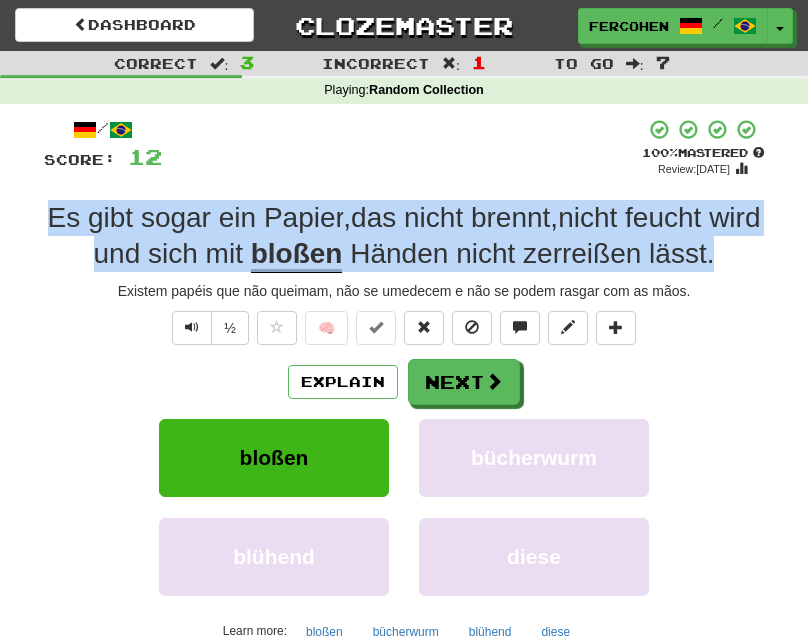 drag, startPoint x: 41, startPoint y: 205, endPoint x: 810, endPoint y: 245, distance: 770.0396 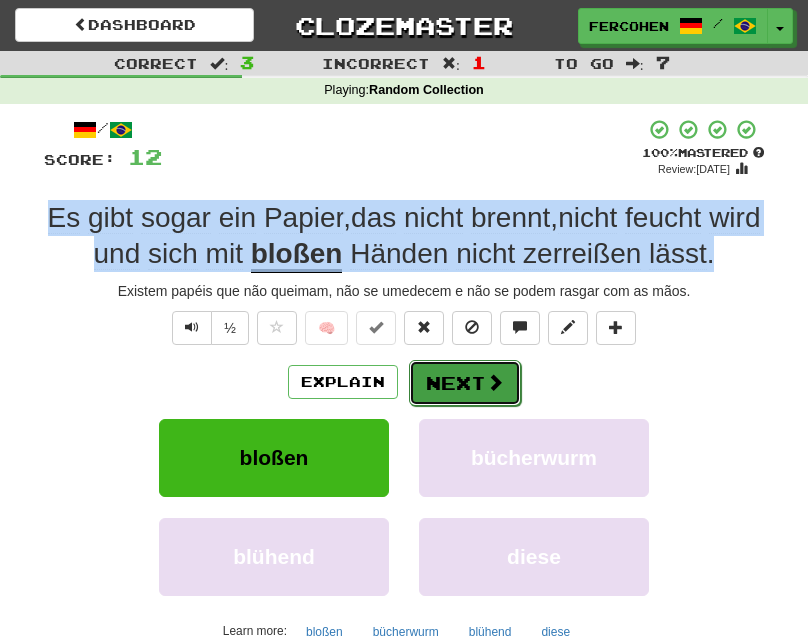 click at bounding box center [495, 382] 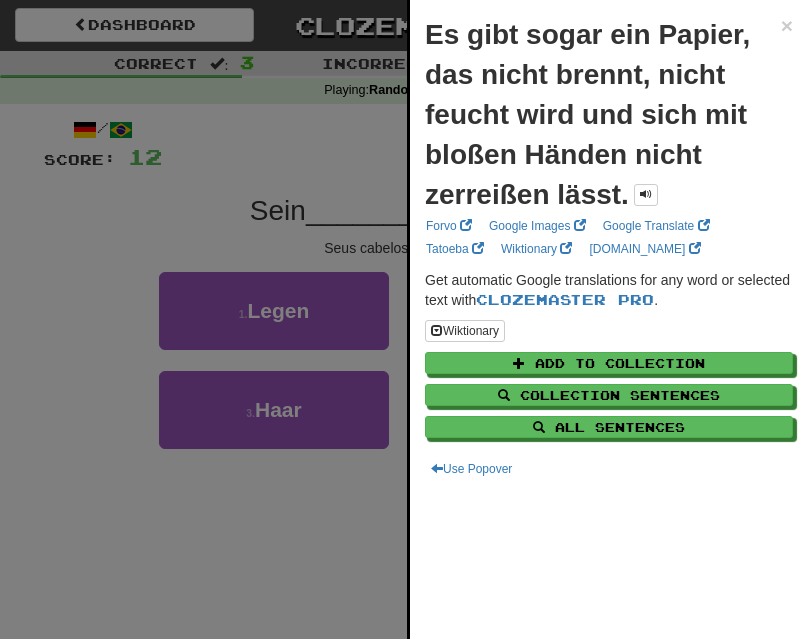 click at bounding box center (404, 319) 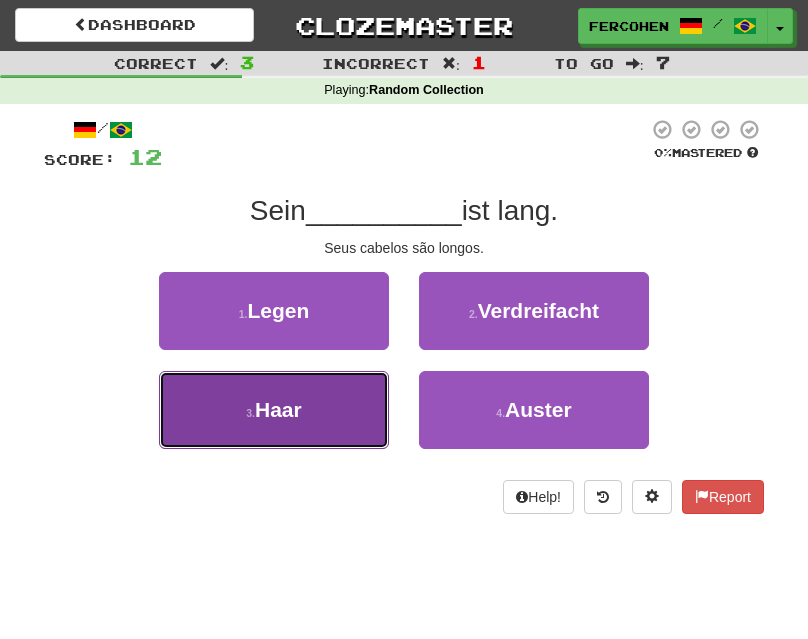 click on "3 .  Haar" at bounding box center (274, 410) 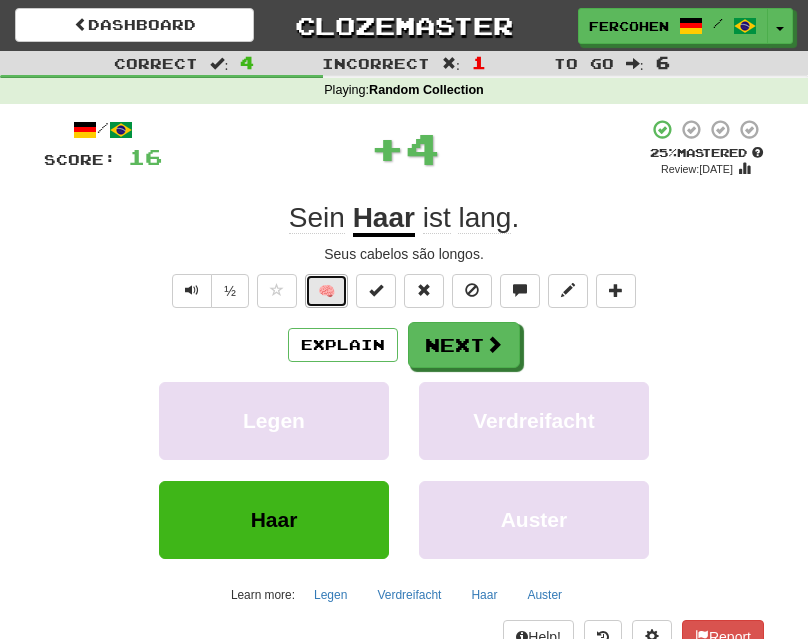 click on "🧠" at bounding box center (326, 291) 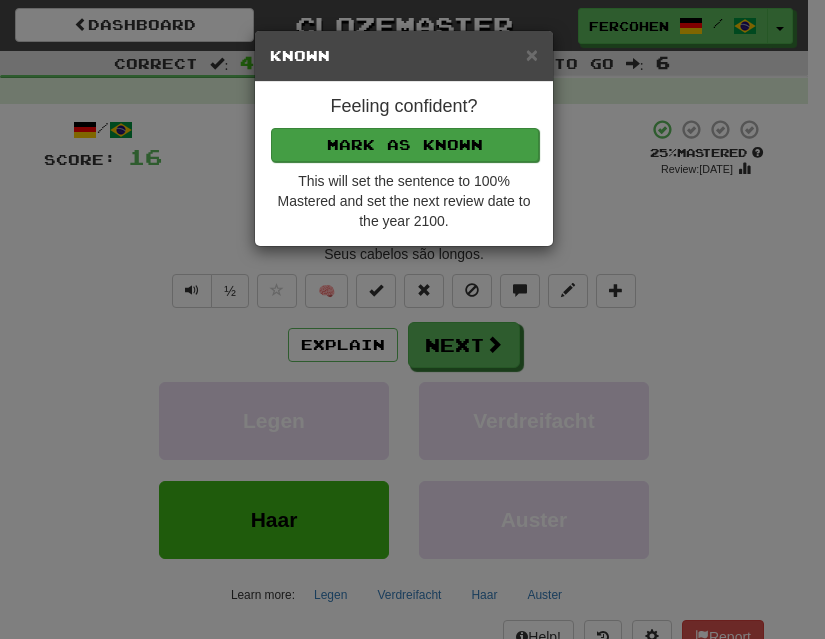 click on "Feeling confident? Mark as Known This will set the sentence to 100% Mastered and set the next review date to the year 2100." at bounding box center (404, 164) 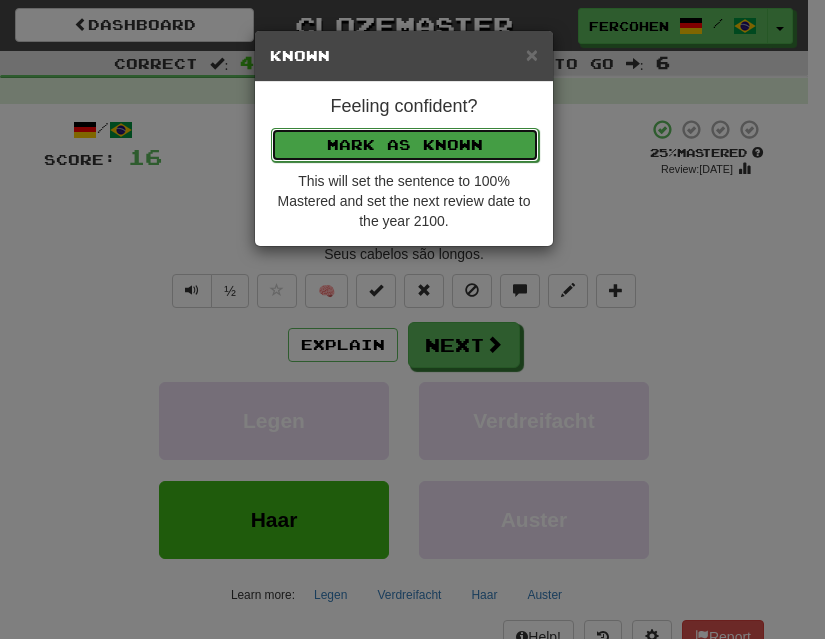 click on "Mark as Known" at bounding box center [405, 145] 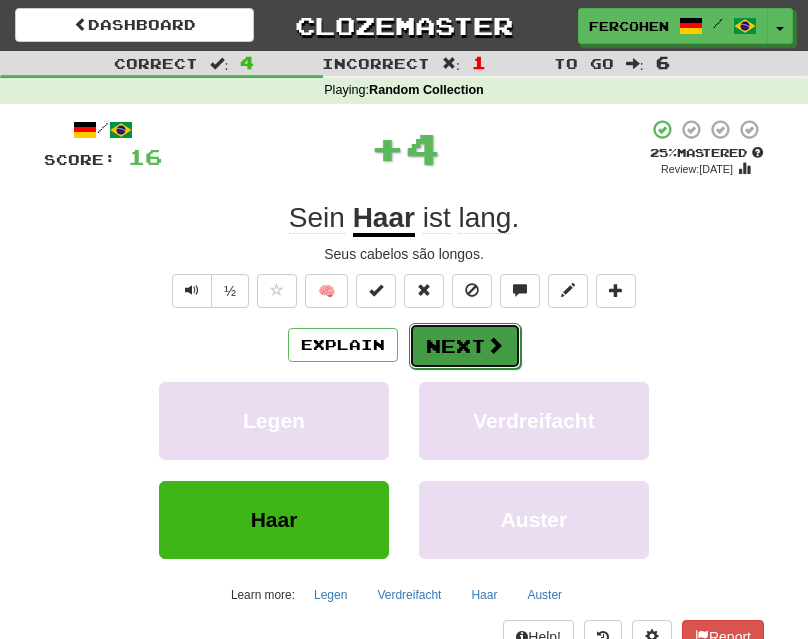 click on "Next" at bounding box center (465, 346) 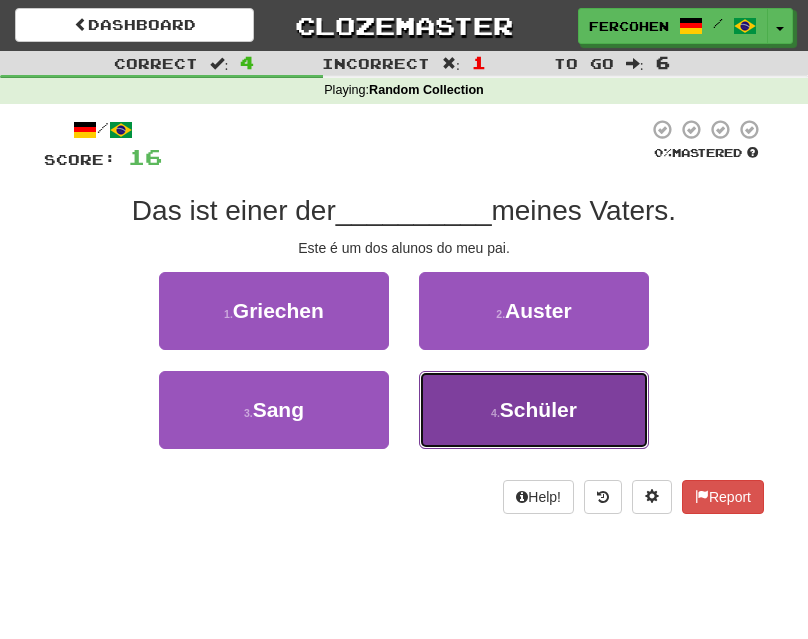 click on "Schüler" at bounding box center (538, 409) 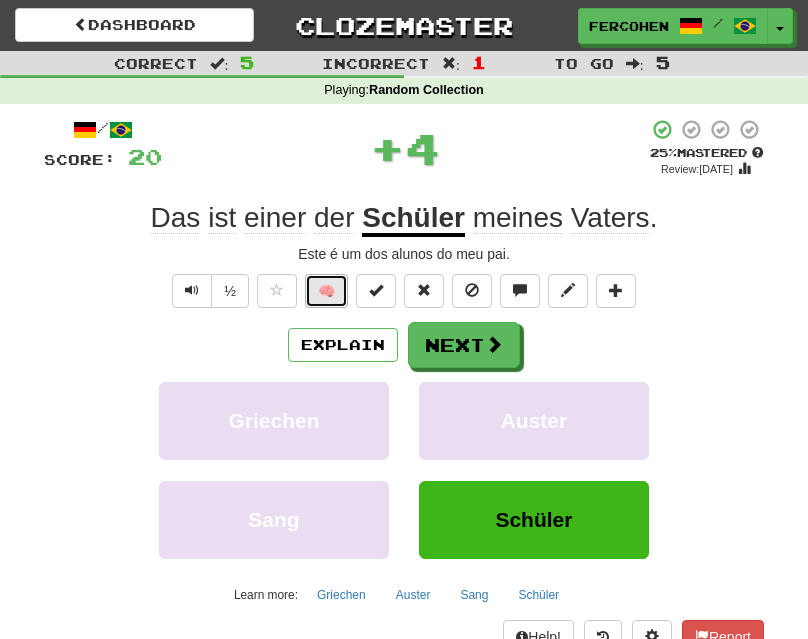 click on "🧠" at bounding box center (326, 291) 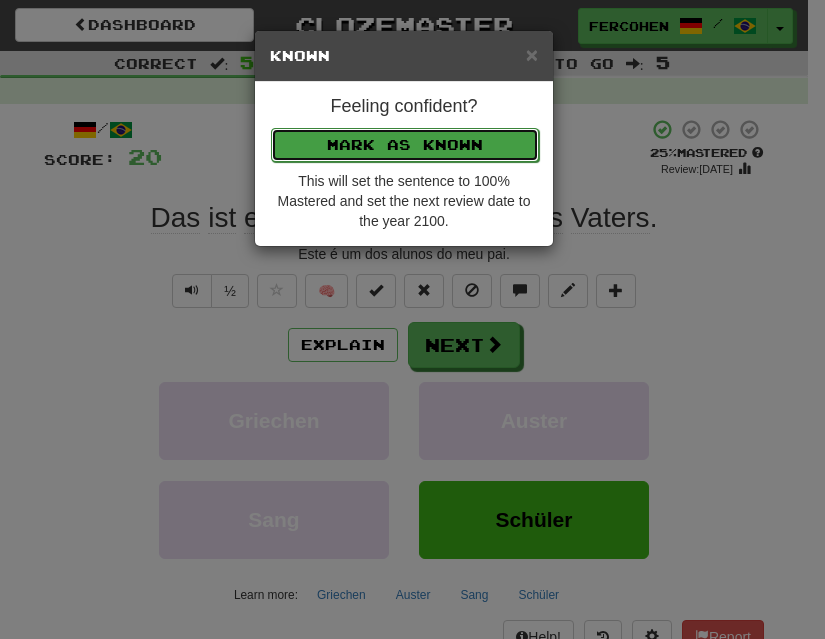 click on "Mark as Known" at bounding box center [405, 145] 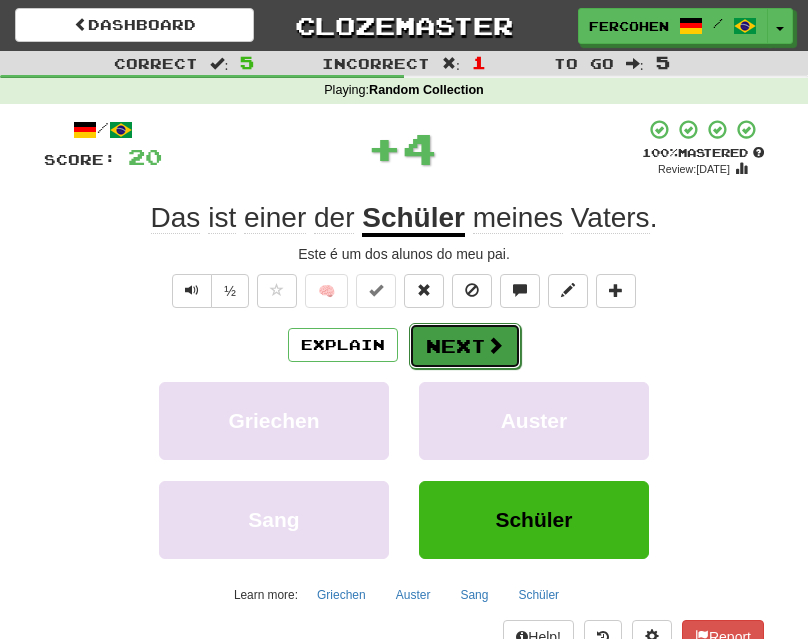 click on "Next" at bounding box center (465, 346) 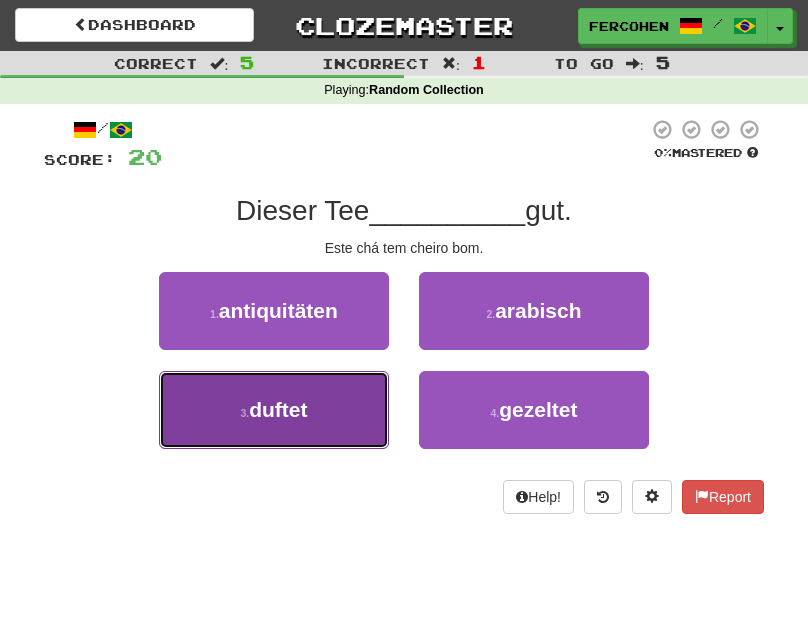 click on "3 .  duftet" at bounding box center (274, 410) 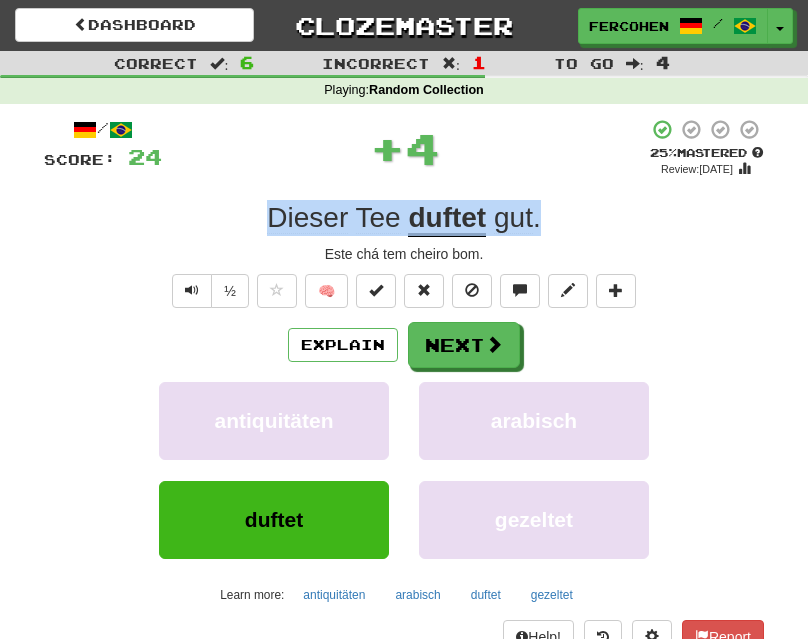 drag, startPoint x: 263, startPoint y: 218, endPoint x: 600, endPoint y: 208, distance: 337.14835 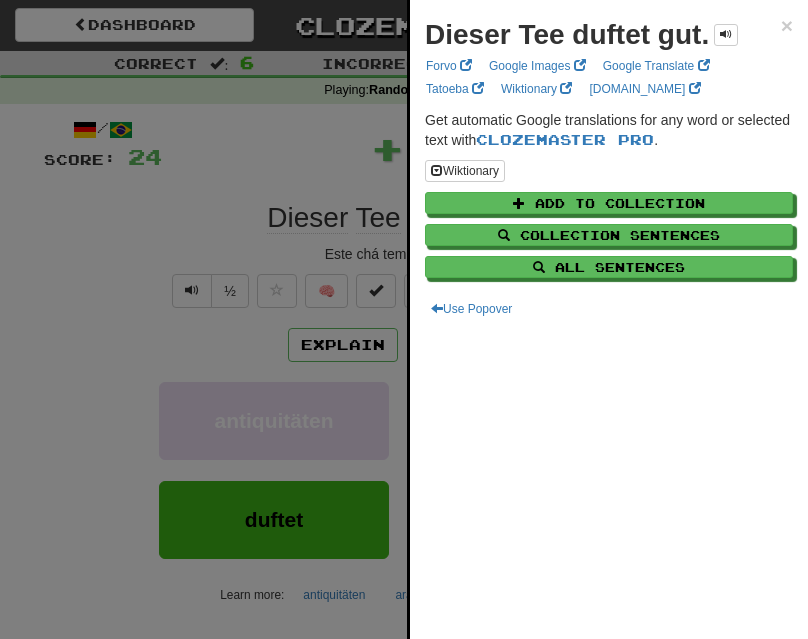 click on "Dieser Tee duftet gut. × Forvo   Google Images   Google Translate   Tatoeba   Wiktionary   dict.cc   Get automatic Google translations for any word or selected text with  Clozemaster Pro .  Wiktionary   Add to Collection   Collection Sentences   All Sentences  Use Popover" at bounding box center (609, 319) 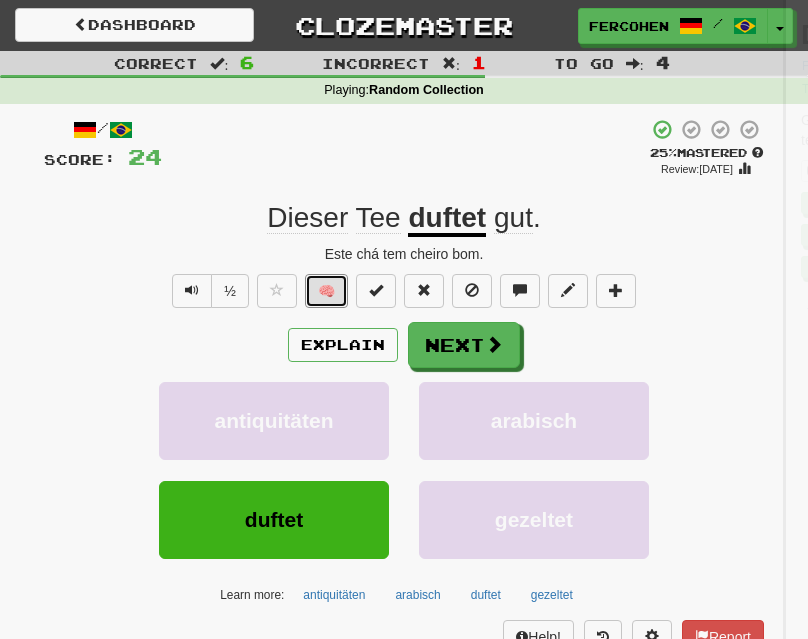 click on "🧠" at bounding box center (326, 291) 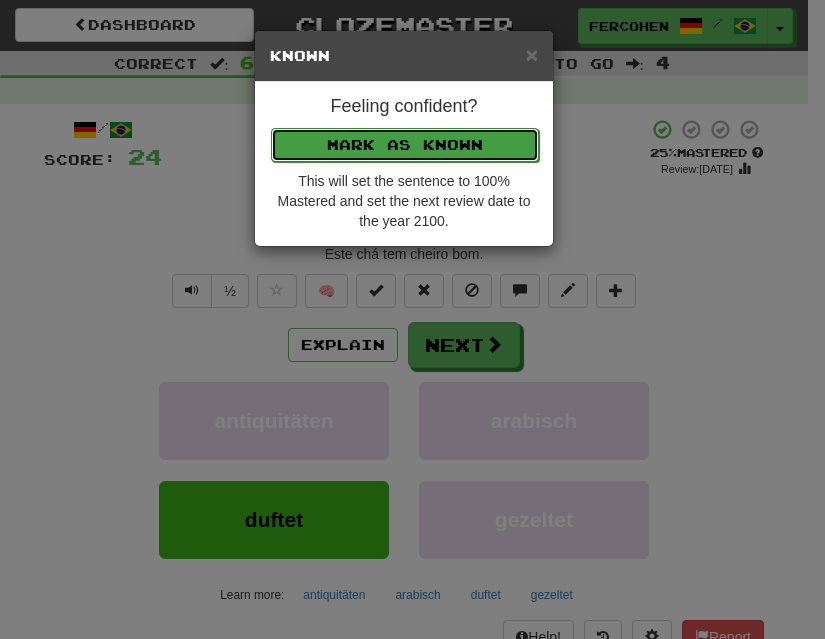 click on "Mark as Known" at bounding box center [405, 145] 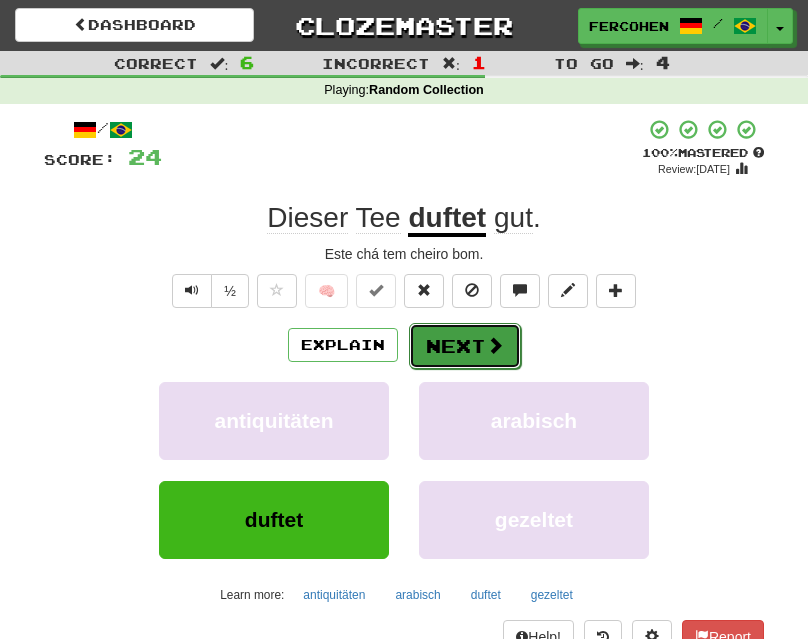 click on "Next" at bounding box center [465, 346] 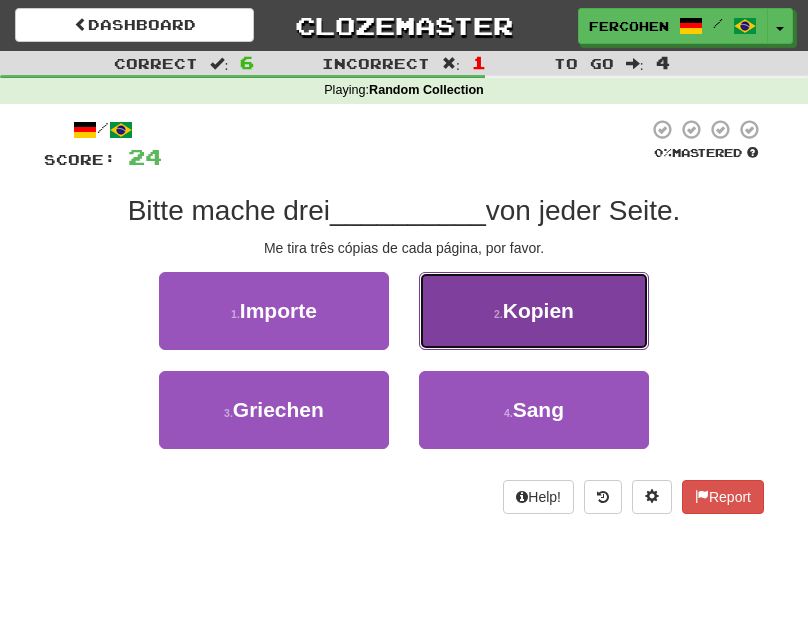 click on "2 .  Kopien" at bounding box center [534, 311] 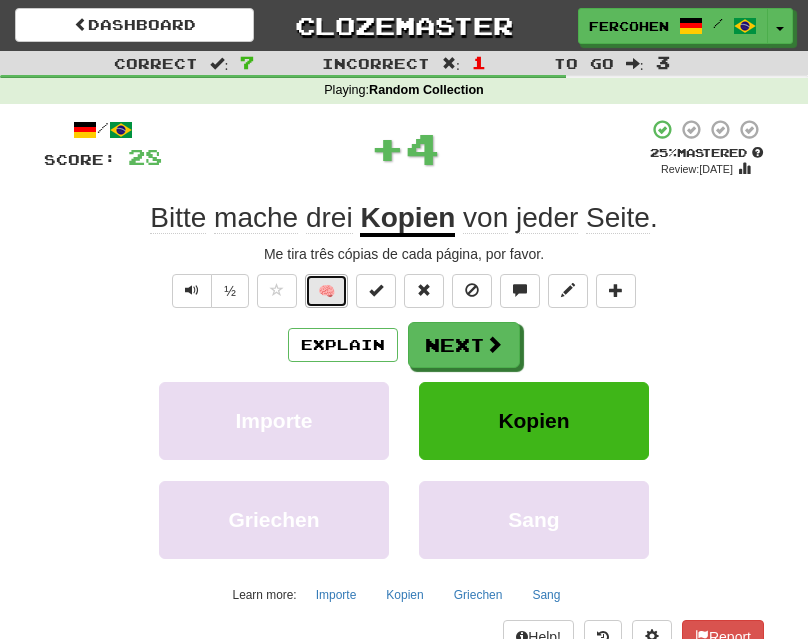 click on "🧠" at bounding box center [326, 291] 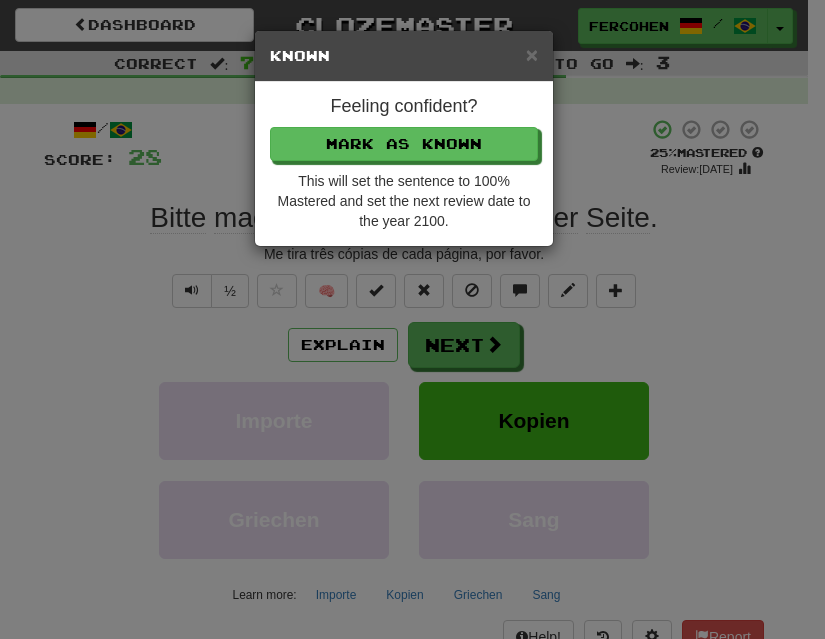 click on "Feeling confident? Mark as Known This will set the sentence to 100% Mastered and set the next review date to the year 2100." at bounding box center (404, 164) 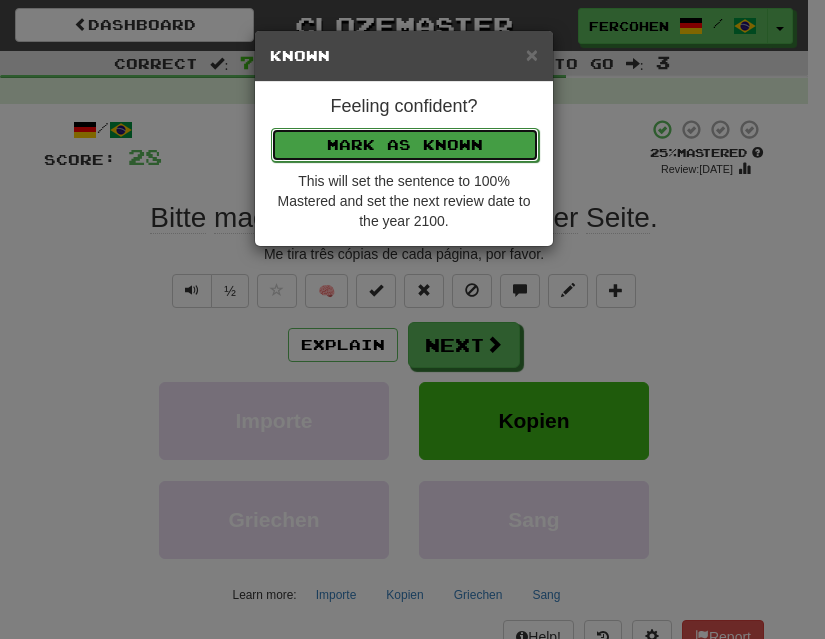 click on "Mark as Known" at bounding box center [405, 145] 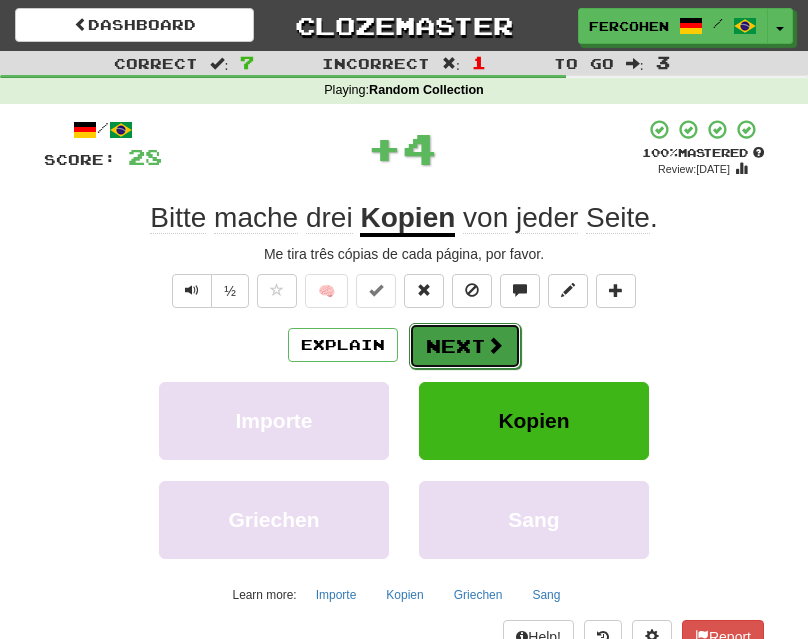 click on "Next" at bounding box center (465, 346) 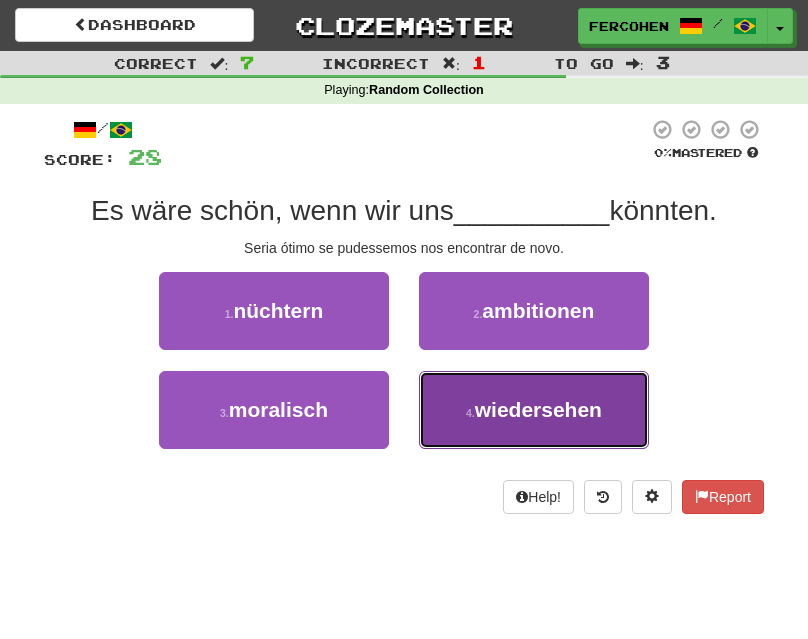 click on "4 .  wiedersehen" at bounding box center (534, 410) 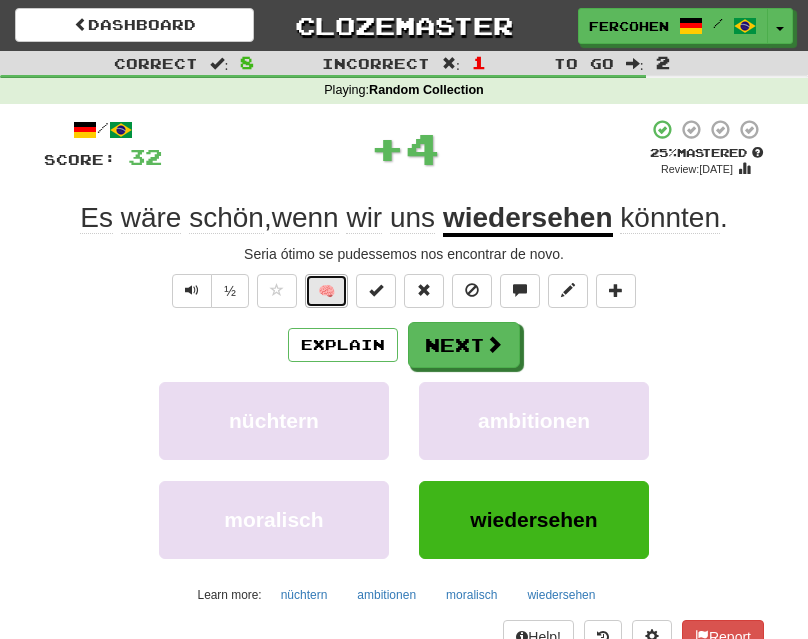 click on "🧠" at bounding box center [326, 291] 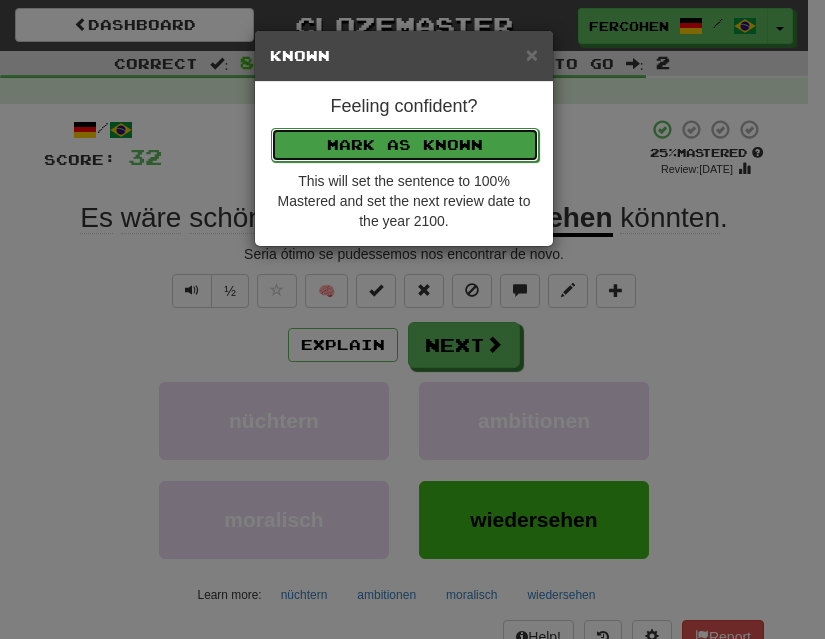 click on "Mark as Known" at bounding box center (405, 145) 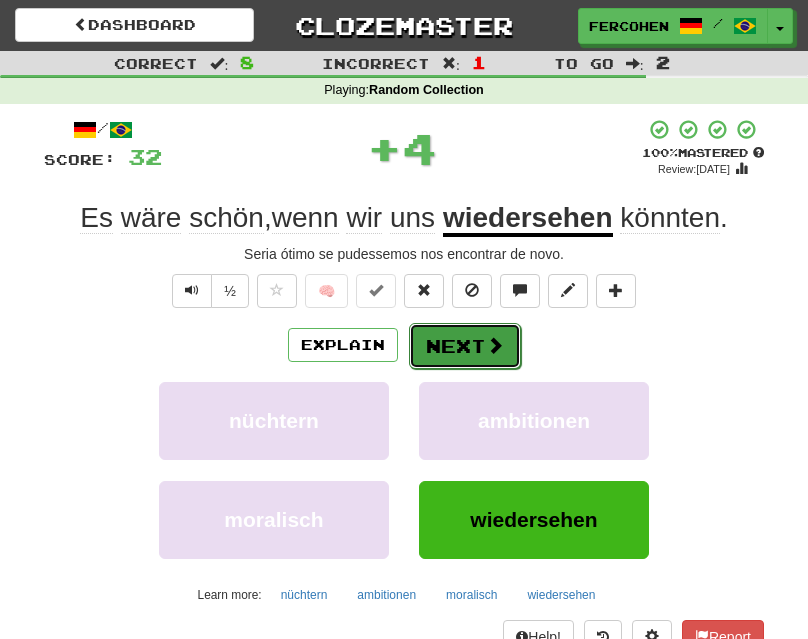 click on "Next" at bounding box center (465, 346) 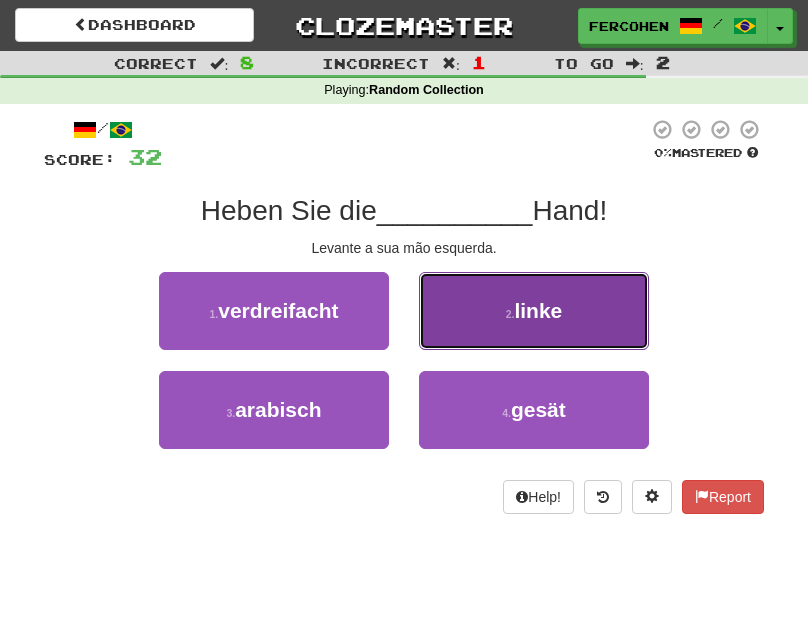 click on "2 ." at bounding box center [510, 314] 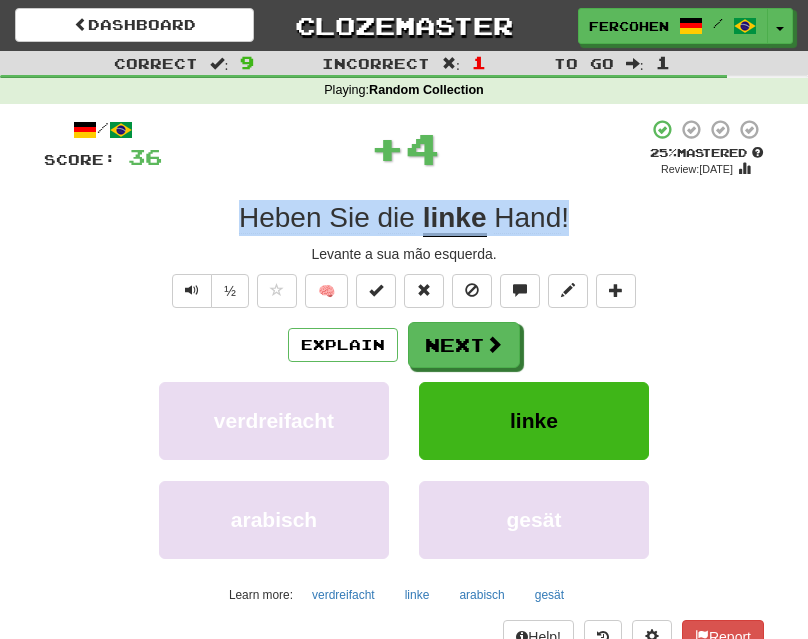 drag, startPoint x: 211, startPoint y: 213, endPoint x: 648, endPoint y: 212, distance: 437.00113 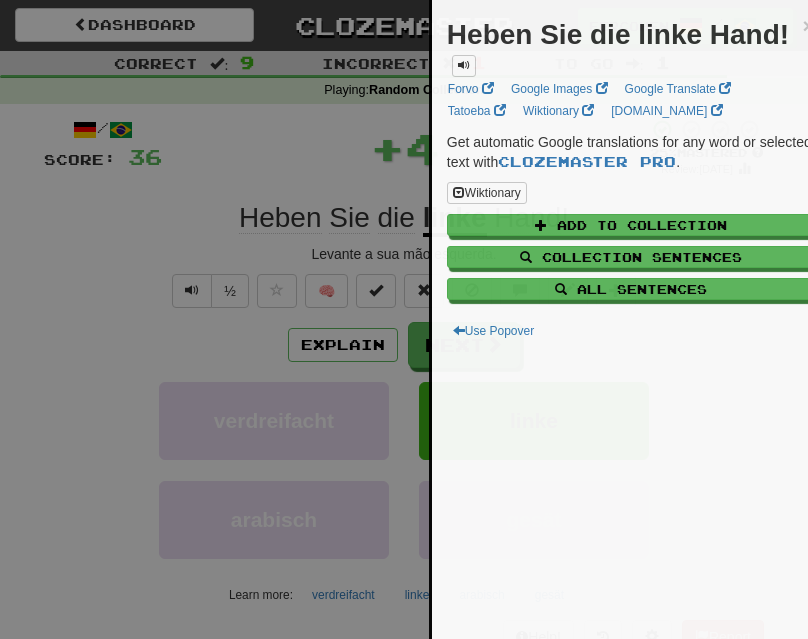 click at bounding box center [404, 319] 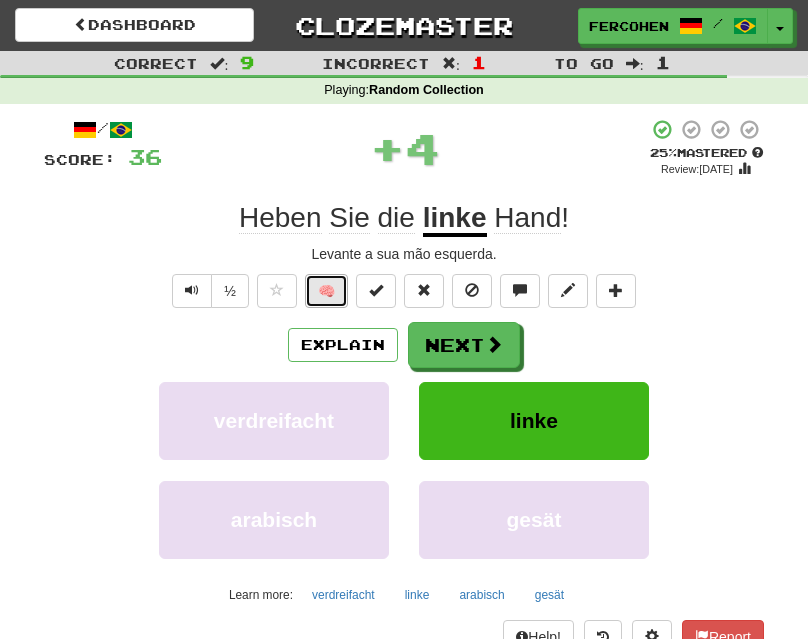 click on "🧠" at bounding box center [326, 291] 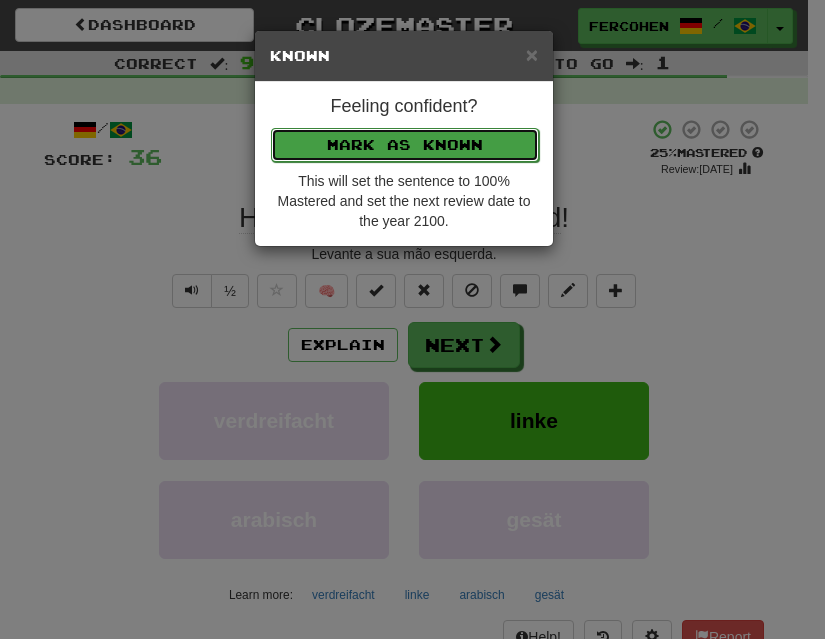 click on "Mark as Known" at bounding box center (405, 145) 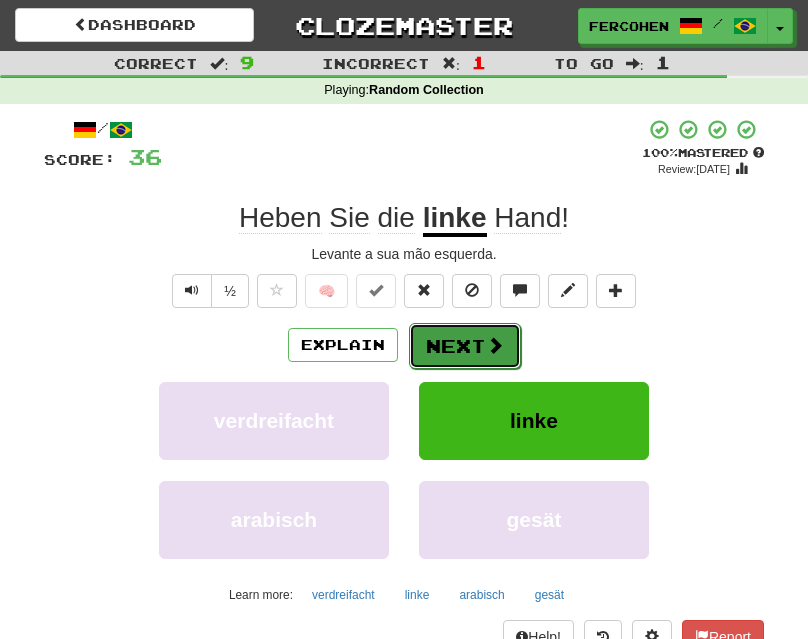 click on "Next" at bounding box center [465, 346] 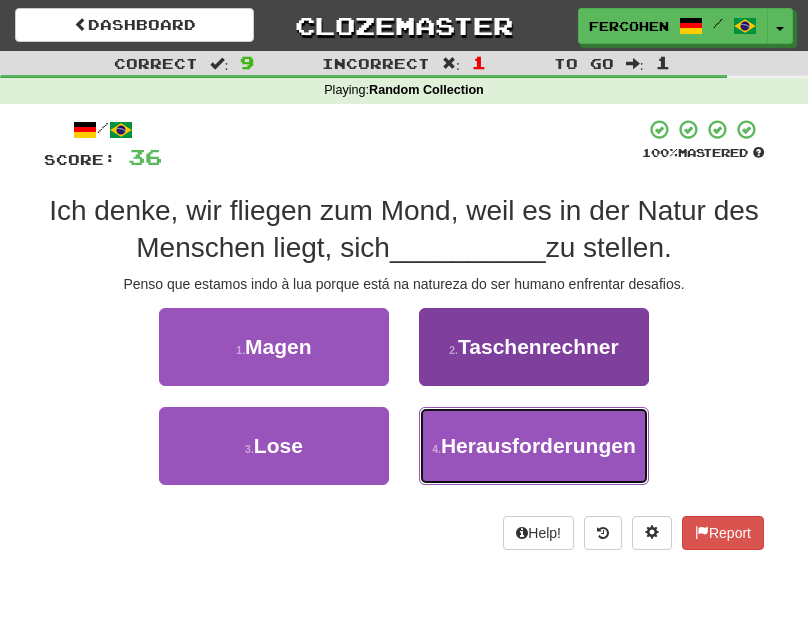 click on "4 .  Herausforderungen" at bounding box center (534, 446) 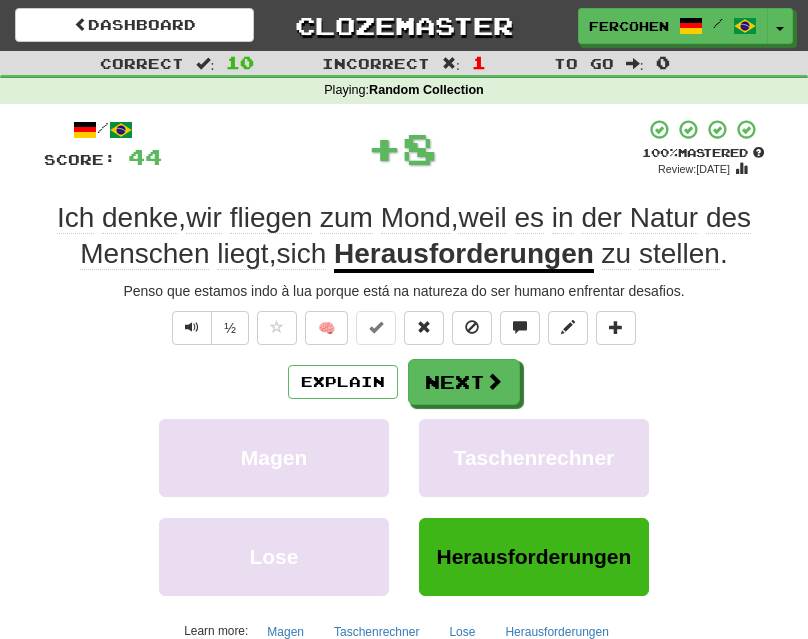 click on "🧠" at bounding box center [446, 326] 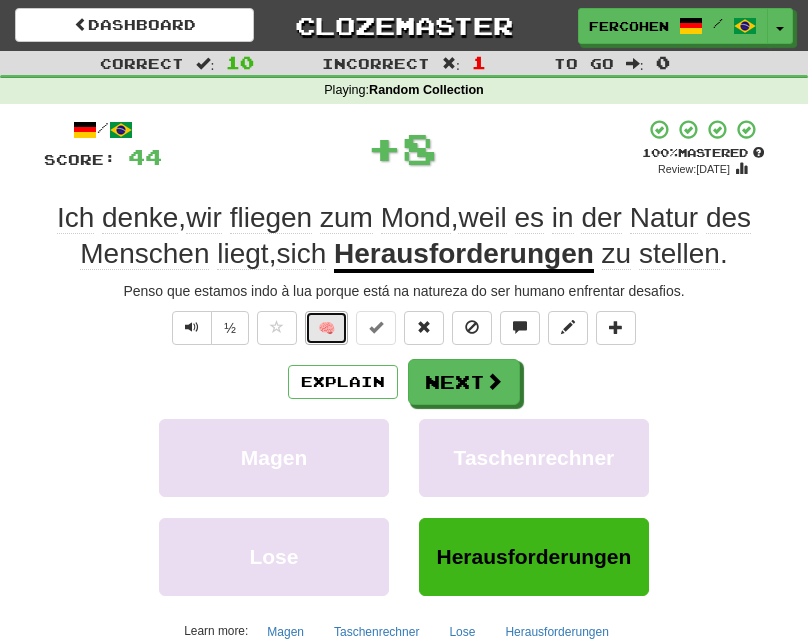 click on "🧠" at bounding box center [326, 328] 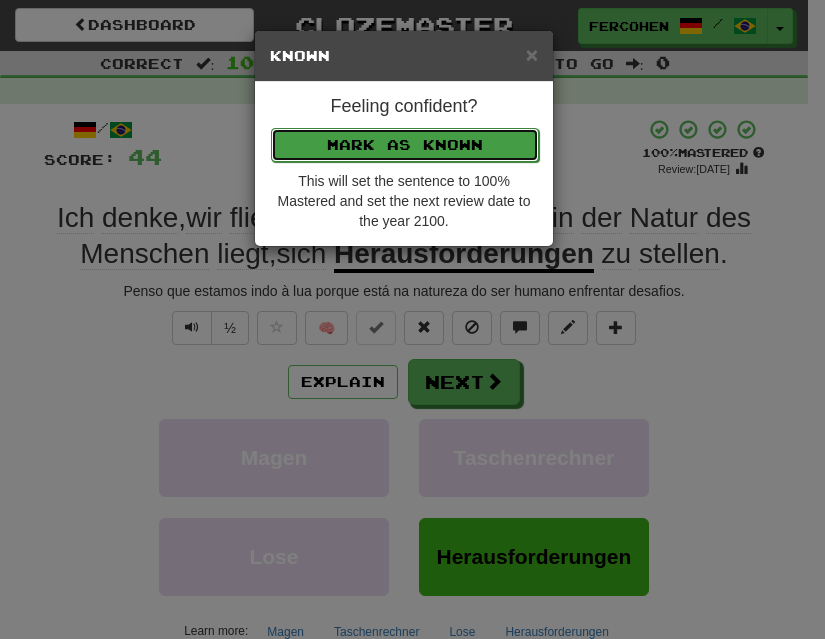 click on "Mark as Known" at bounding box center (405, 145) 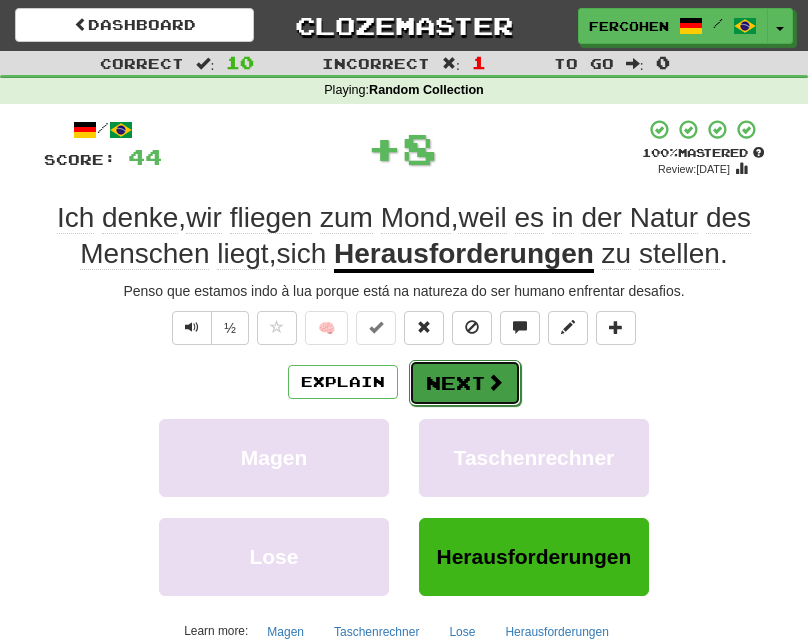 click on "Next" at bounding box center (465, 383) 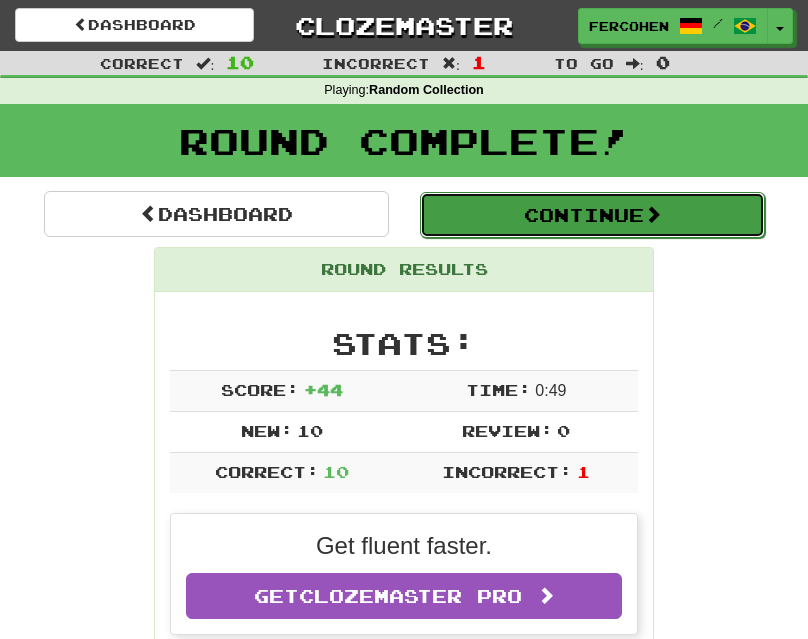 click on "Continue" at bounding box center (592, 215) 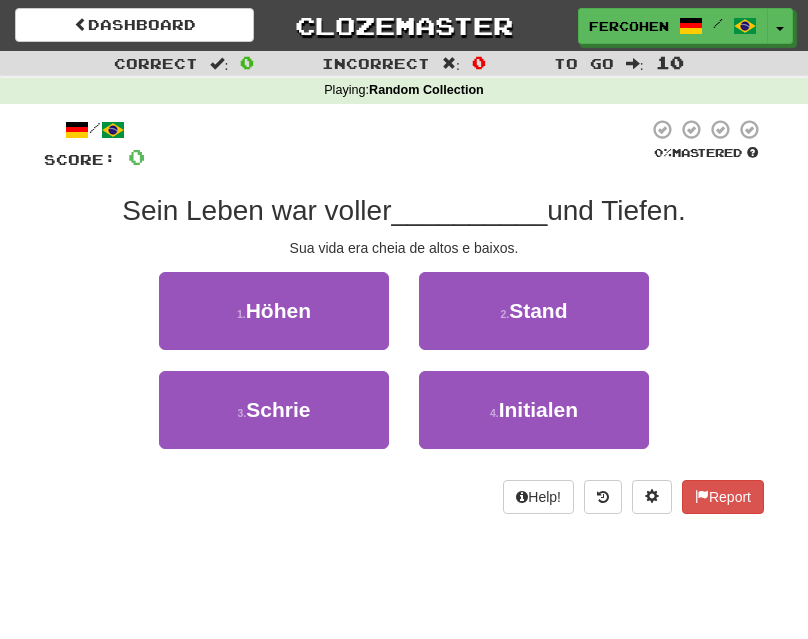 click on "/  Score:   0 0 %  Mastered Sein Leben war voller  __________  und Tiefen. Sua vida era cheia de altos e baixos. 1 .  Höhen 2 .  Stand 3 .  Schrie 4 .  Initialen  Help!  Report" at bounding box center [404, 316] 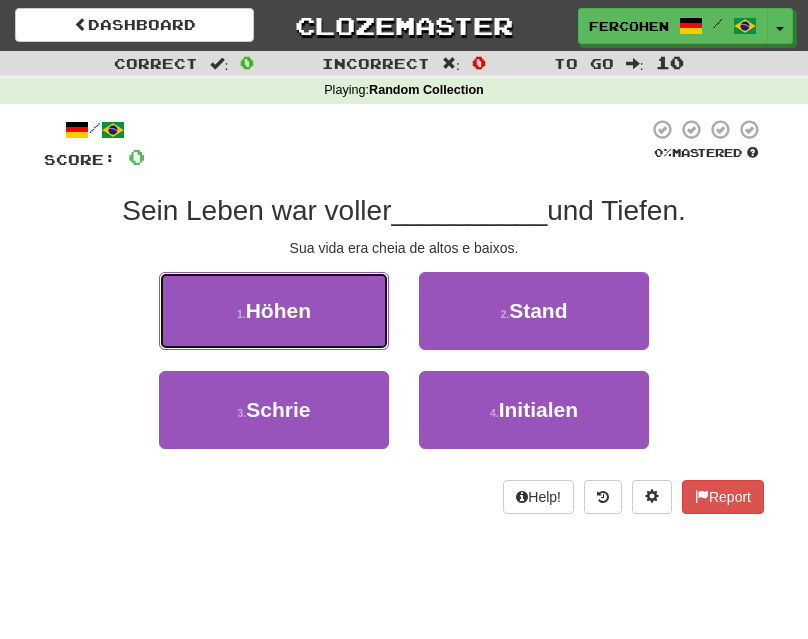 click on "Höhen" at bounding box center (278, 310) 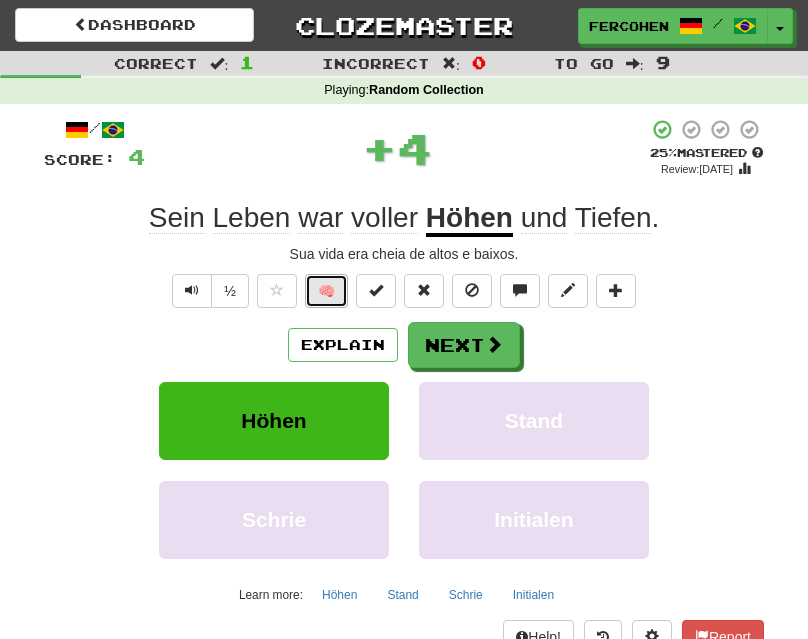 click on "🧠" at bounding box center [326, 291] 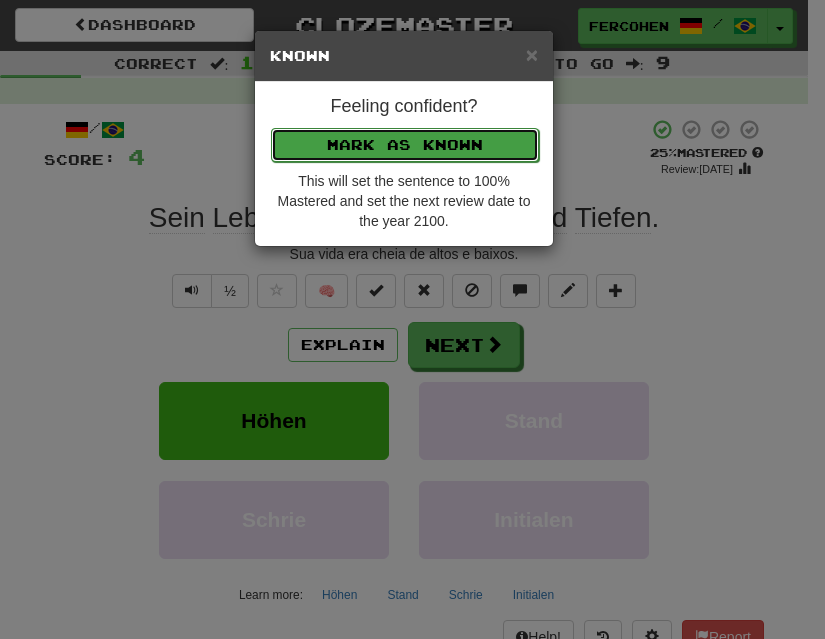 click on "Mark as Known" at bounding box center (405, 145) 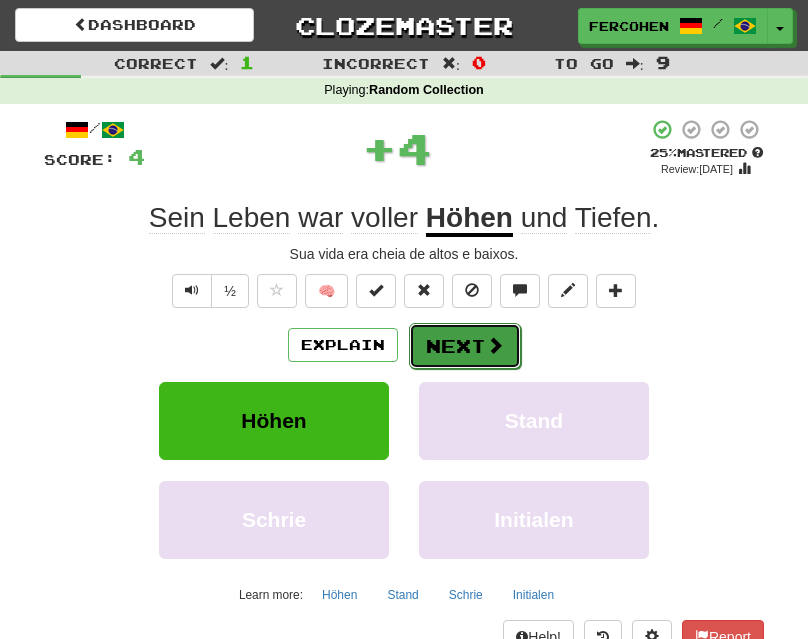 click on "Next" at bounding box center (465, 346) 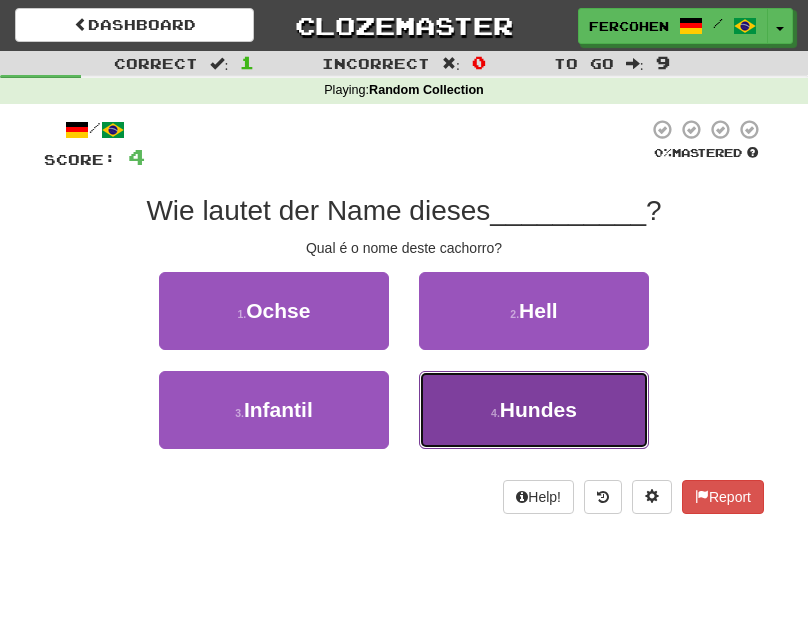 click on "4 .  Hundes" at bounding box center (534, 410) 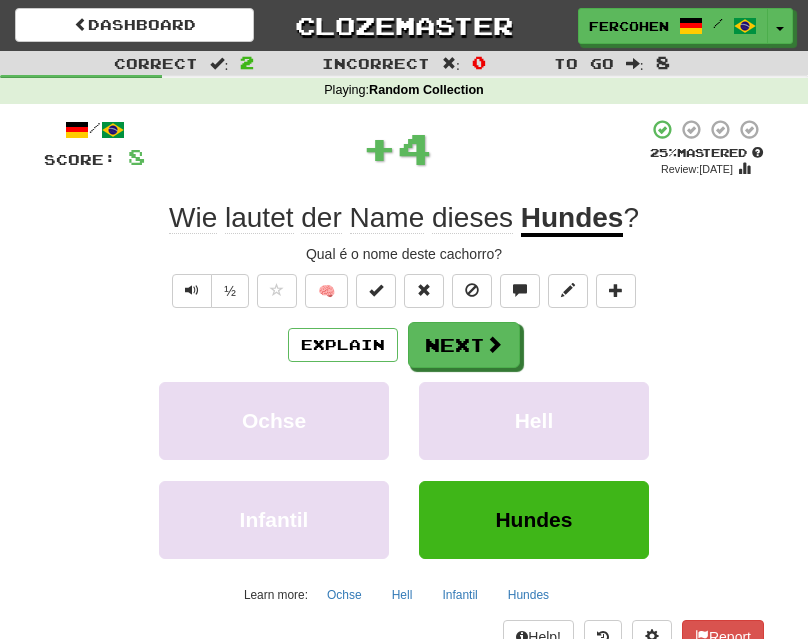 click on "🧠" at bounding box center [446, 290] 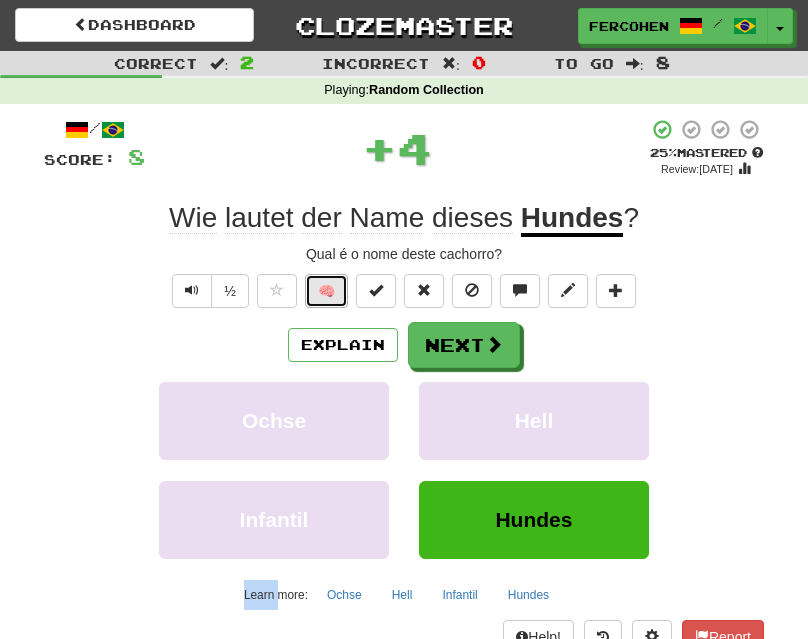 click on "🧠" at bounding box center (326, 291) 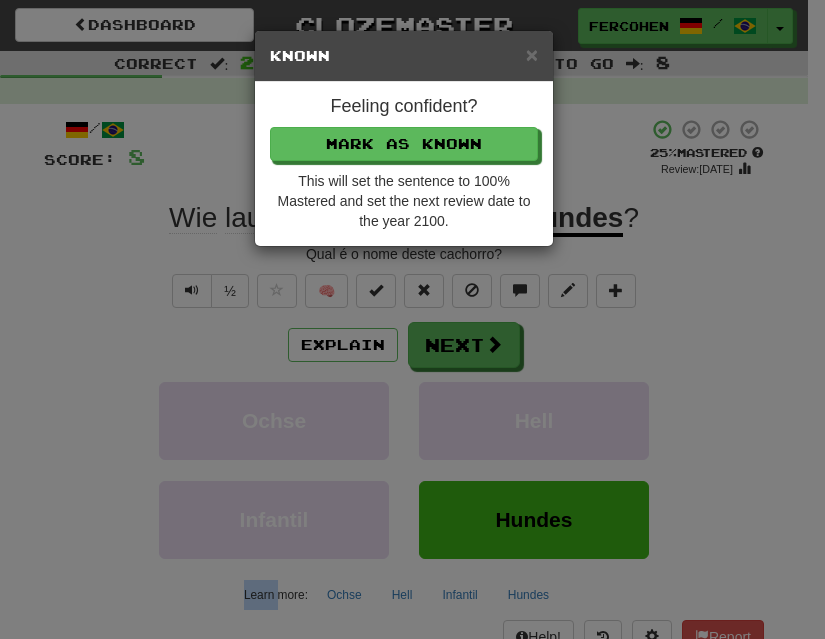 click on "Feeling confident? Mark as Known This will set the sentence to 100% Mastered and set the next review date to the year 2100." at bounding box center (404, 164) 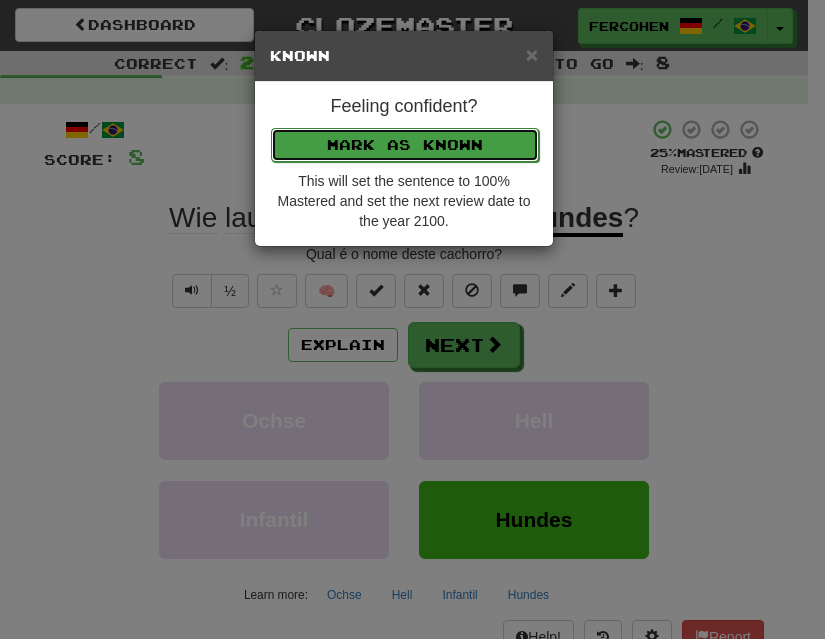 click on "Mark as Known" at bounding box center (405, 145) 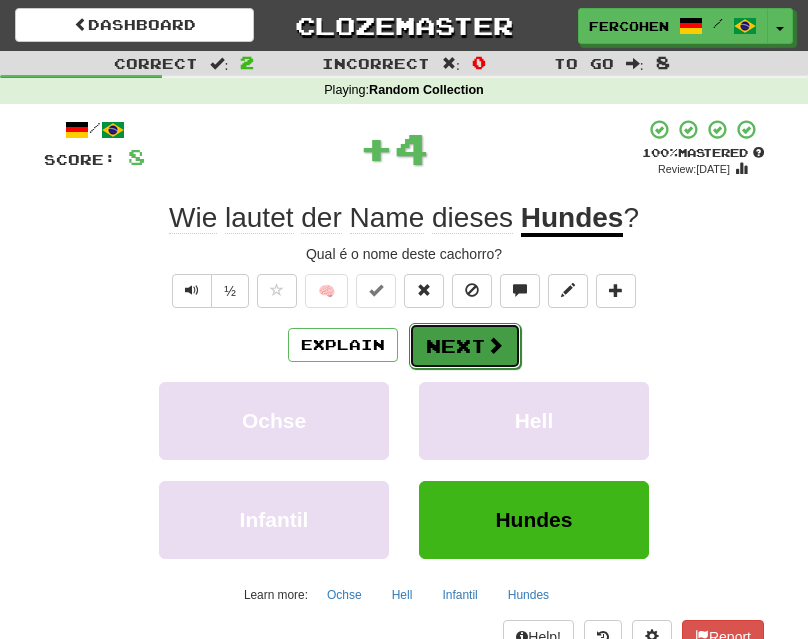 click at bounding box center (495, 345) 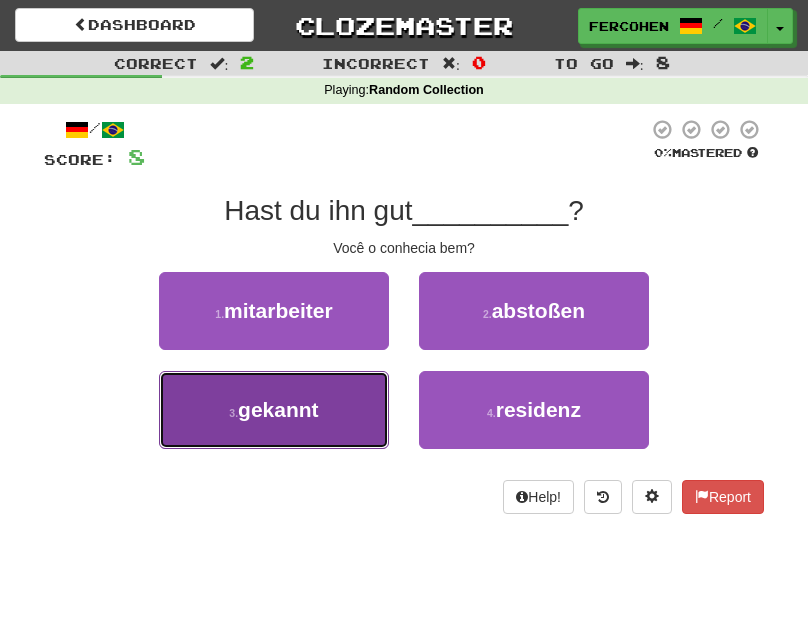 click on "3 .  gekannt" at bounding box center [274, 410] 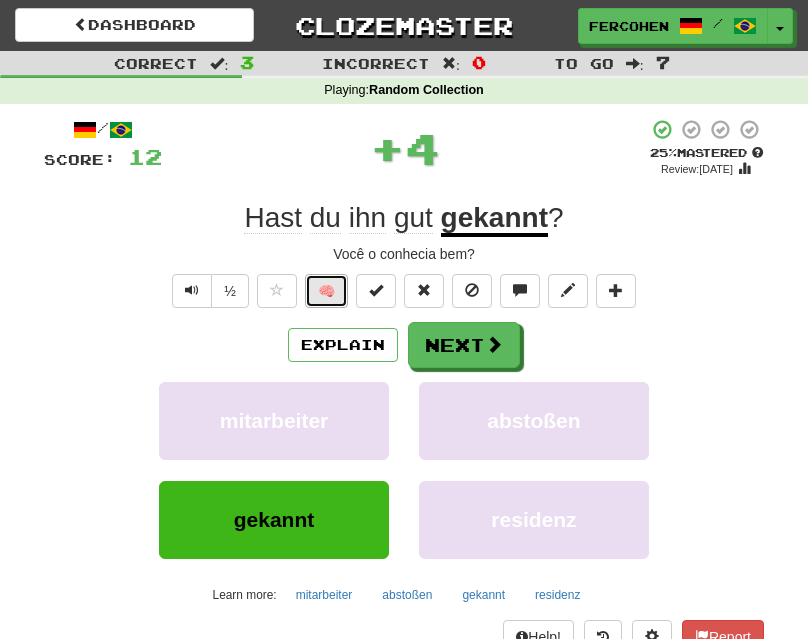 click on "🧠" at bounding box center (326, 291) 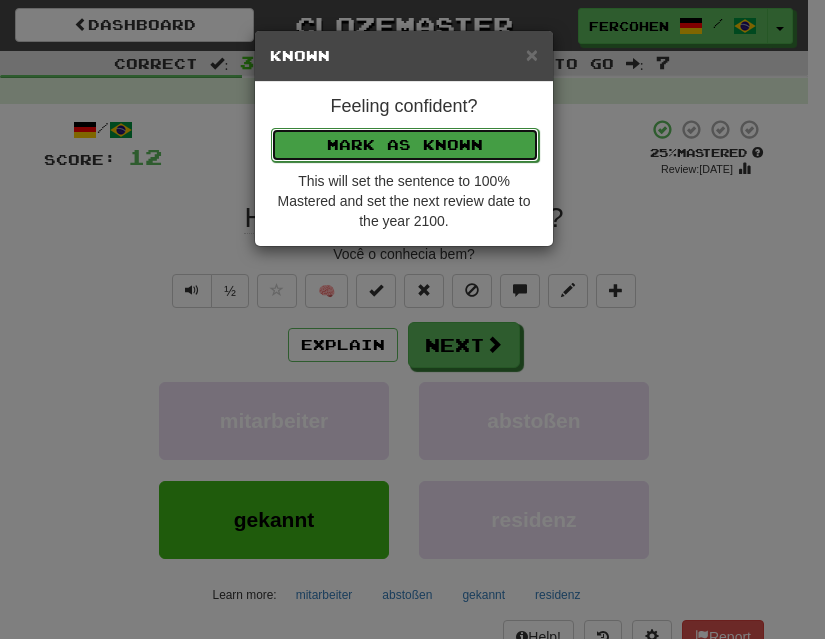click on "Mark as Known" at bounding box center [405, 145] 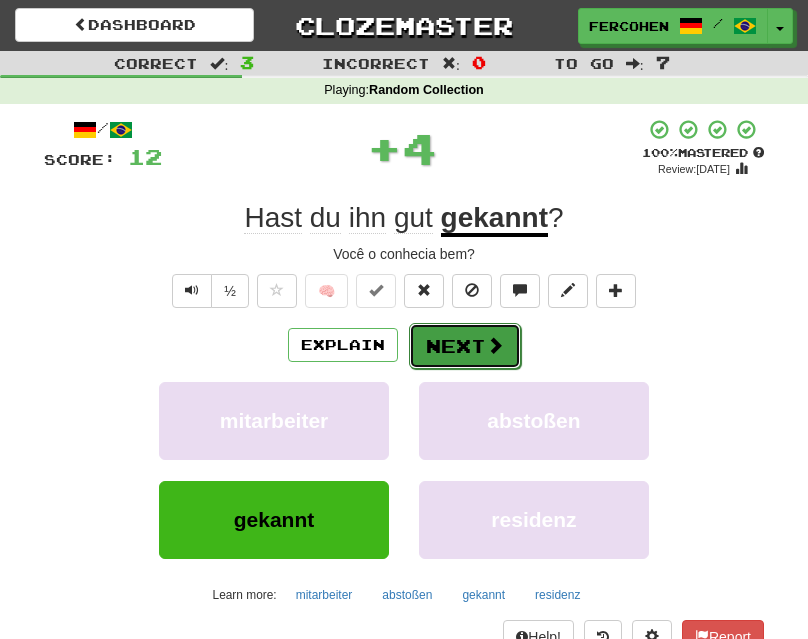 click on "Next" at bounding box center [465, 346] 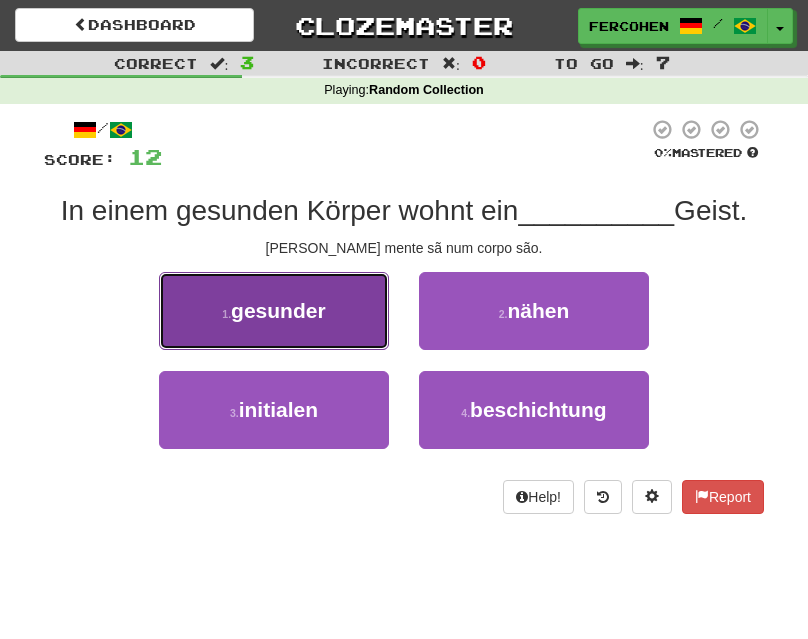 click on "1 .  gesunder" at bounding box center [274, 311] 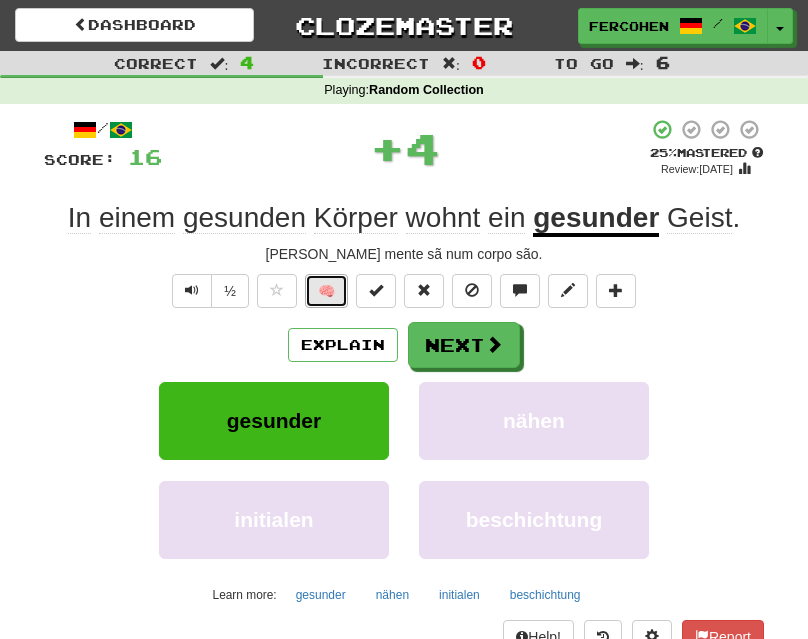 click on "🧠" at bounding box center [326, 291] 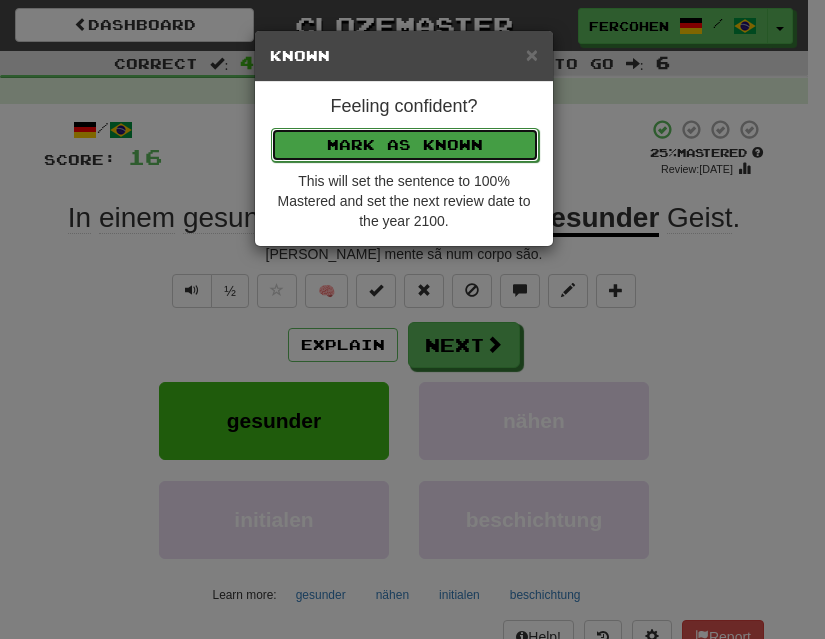 click on "Mark as Known" at bounding box center [405, 145] 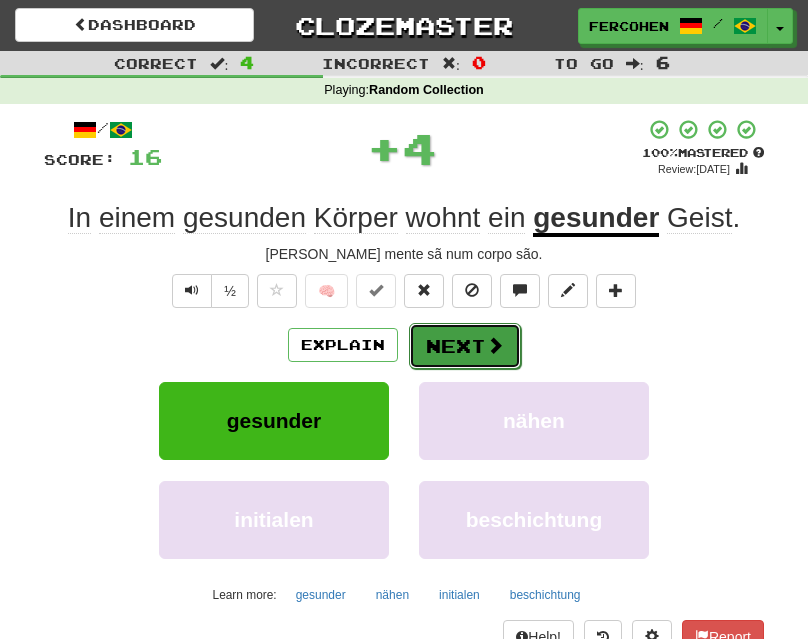 click on "Next" at bounding box center [465, 346] 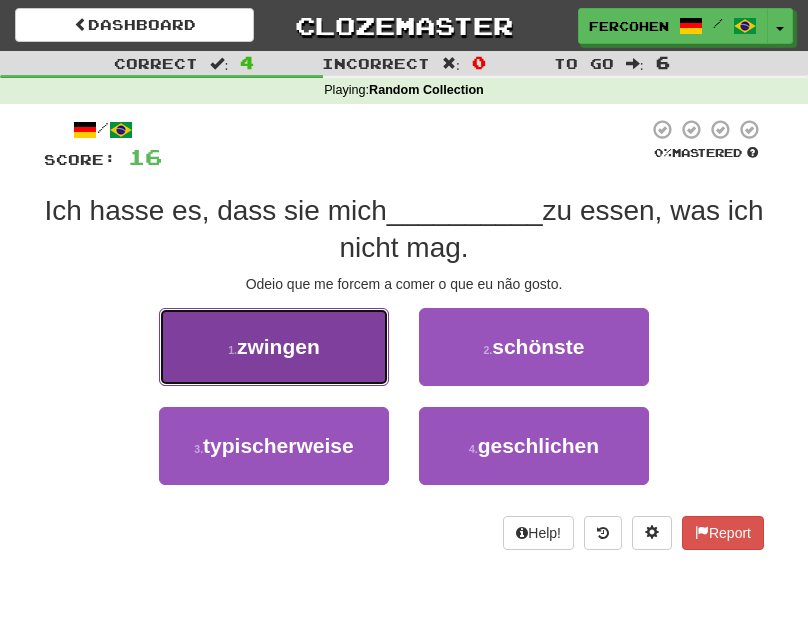 click on "1 .  zwingen" at bounding box center [274, 347] 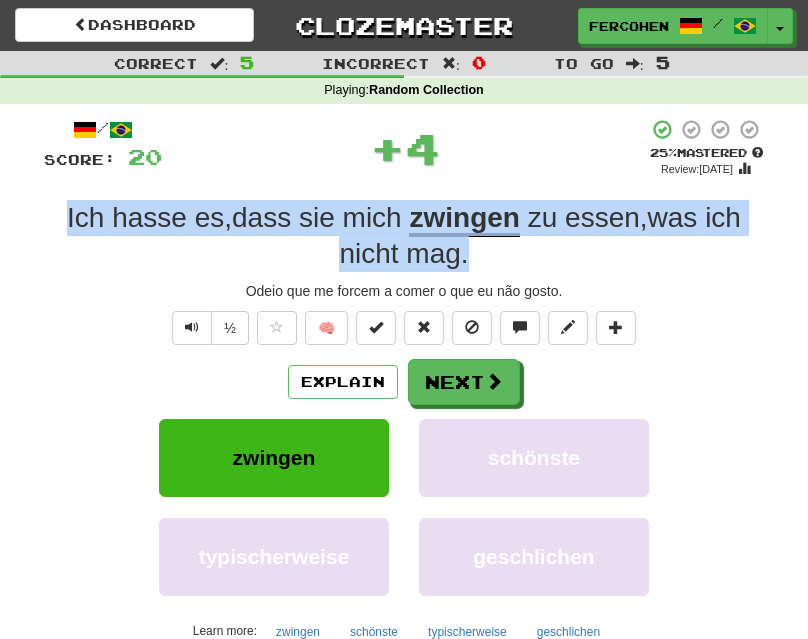 copy on "Ich   hasse   es ,  dass   sie   mich   zwingen   zu   essen ,  was   ich   nicht   mag ." 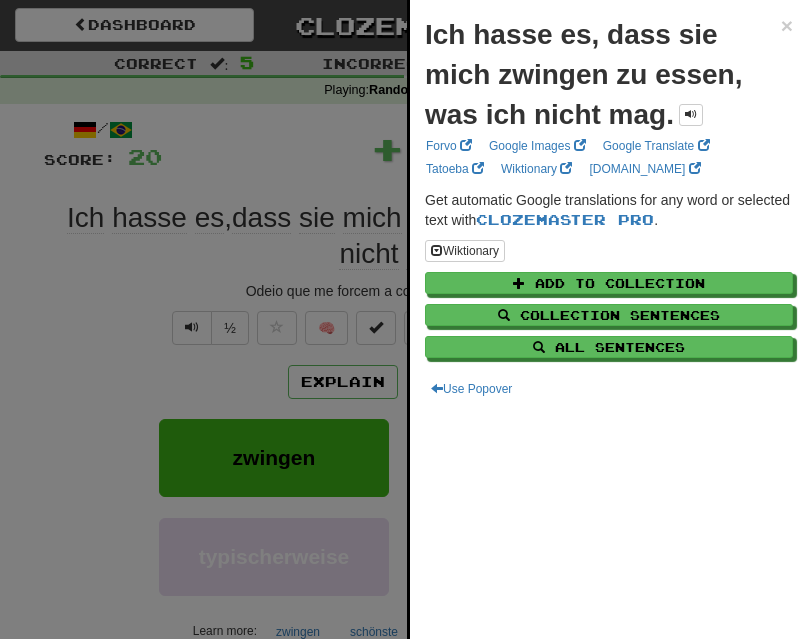 click at bounding box center [404, 319] 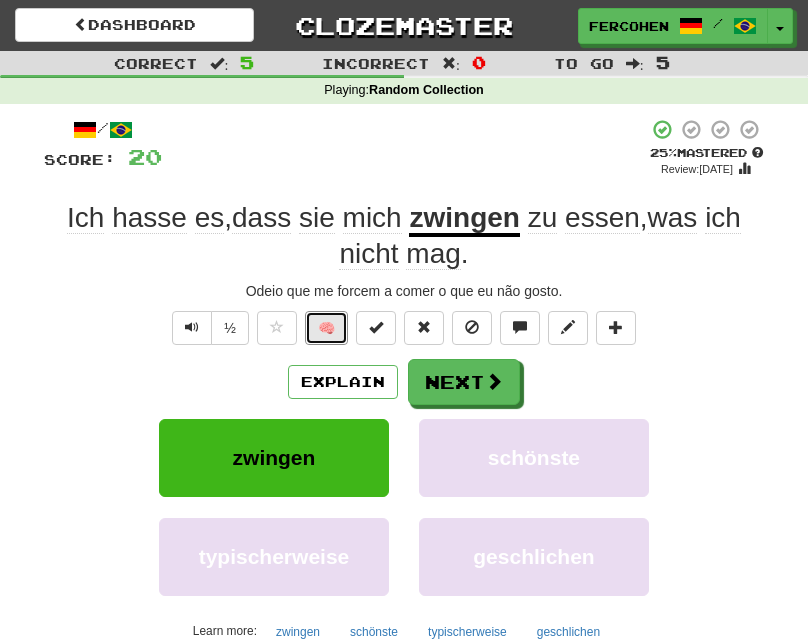 click on "🧠" at bounding box center (326, 328) 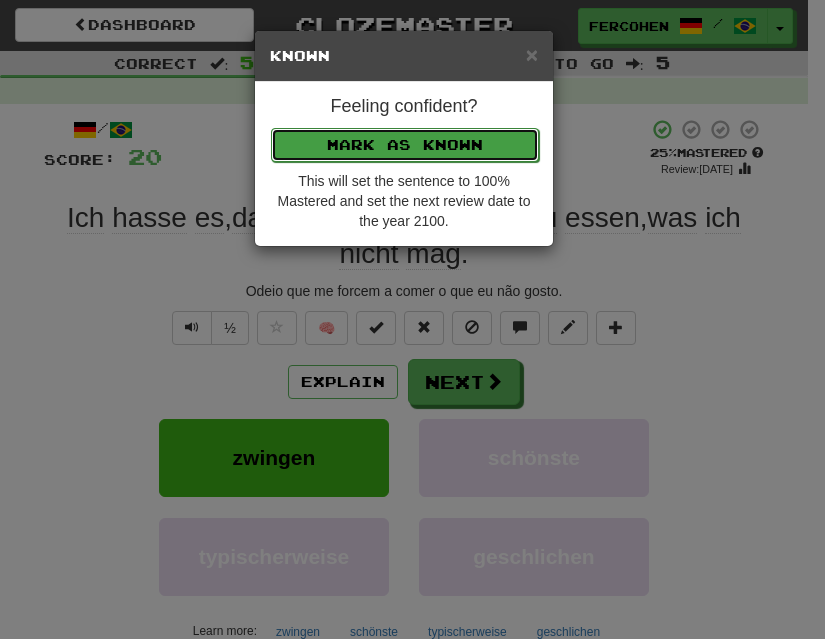 click on "Mark as Known" at bounding box center [405, 145] 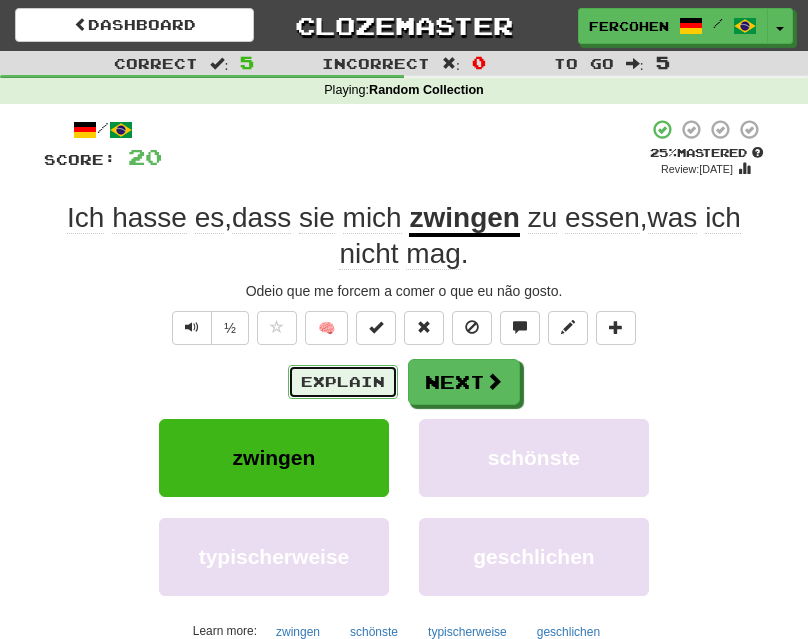 click on "Explain" at bounding box center (343, 382) 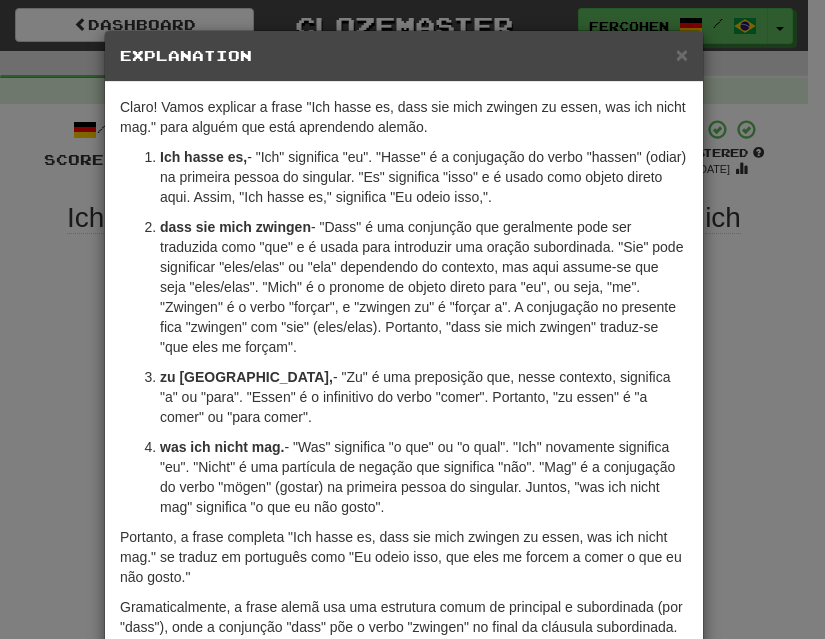 drag, startPoint x: 756, startPoint y: 113, endPoint x: 676, endPoint y: 181, distance: 104.99524 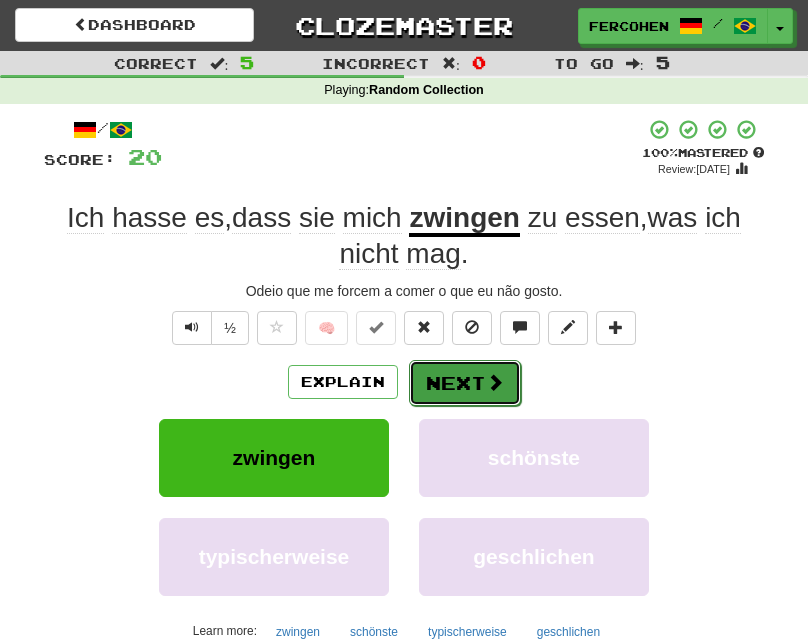 click on "Next" at bounding box center [465, 383] 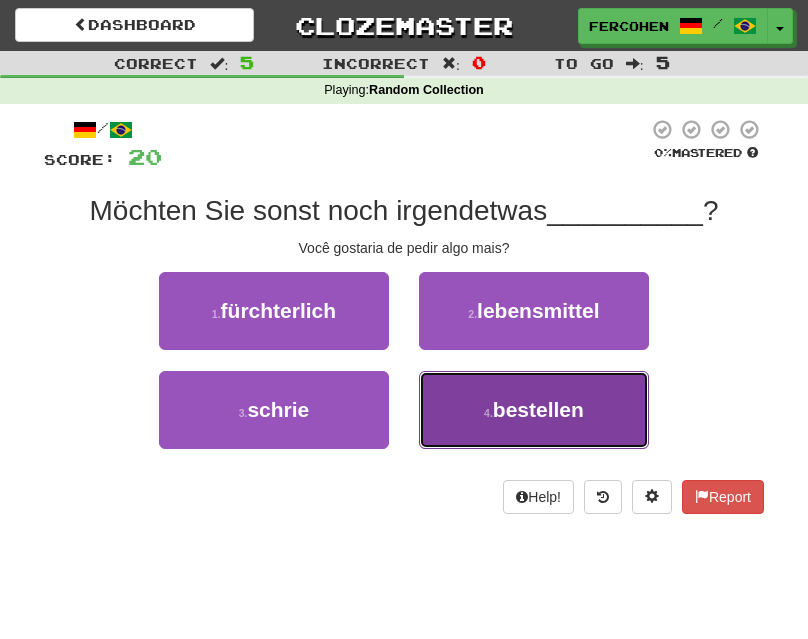 click on "4 .  bestellen" at bounding box center (534, 410) 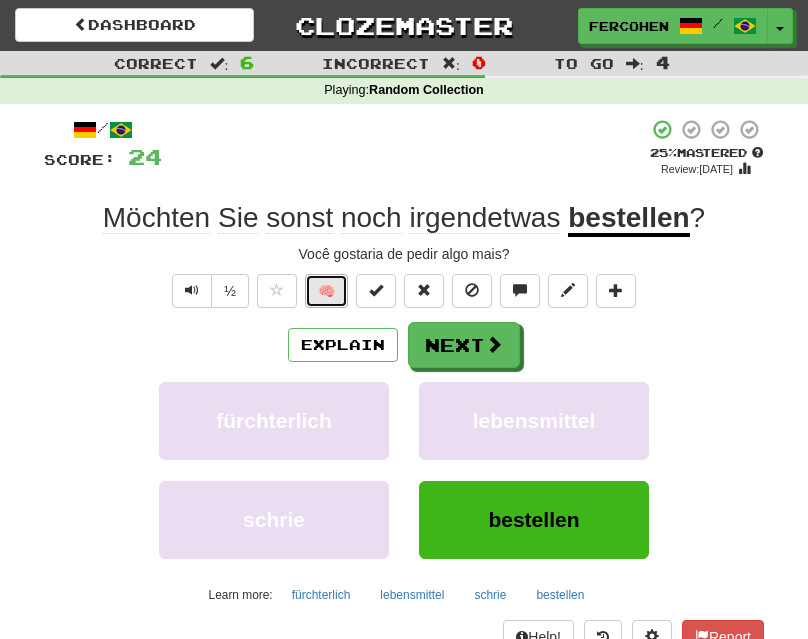 click on "🧠" at bounding box center (326, 291) 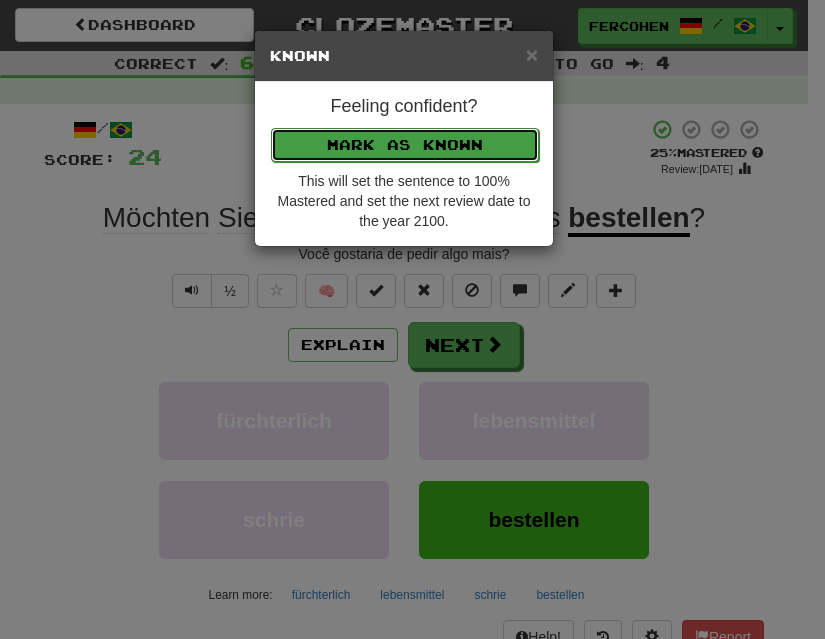 click on "Mark as Known" at bounding box center [405, 145] 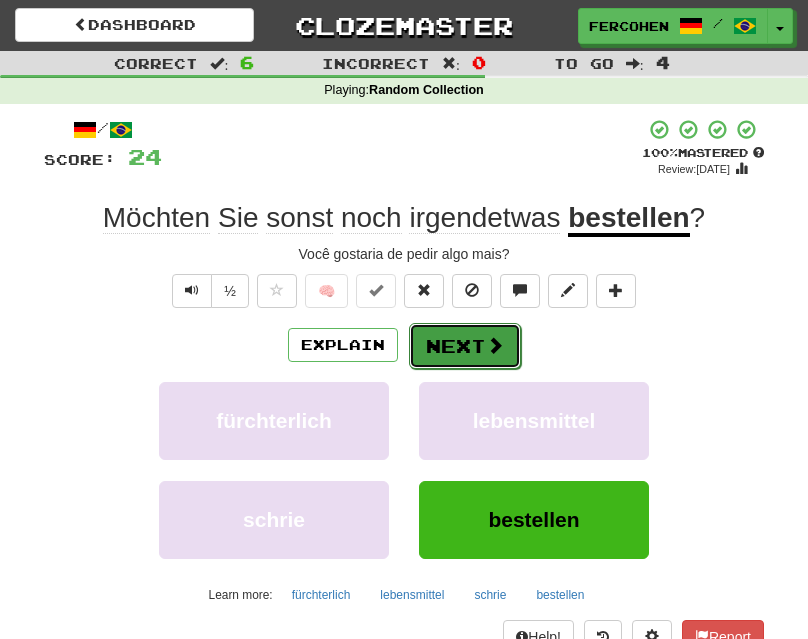 click on "Next" at bounding box center [465, 346] 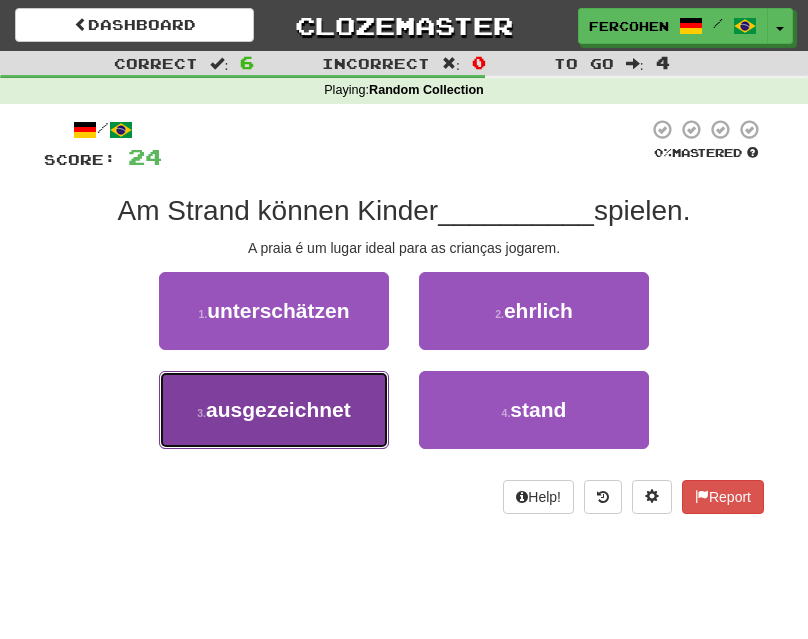 click on "3 .  ausgezeichnet" at bounding box center (274, 410) 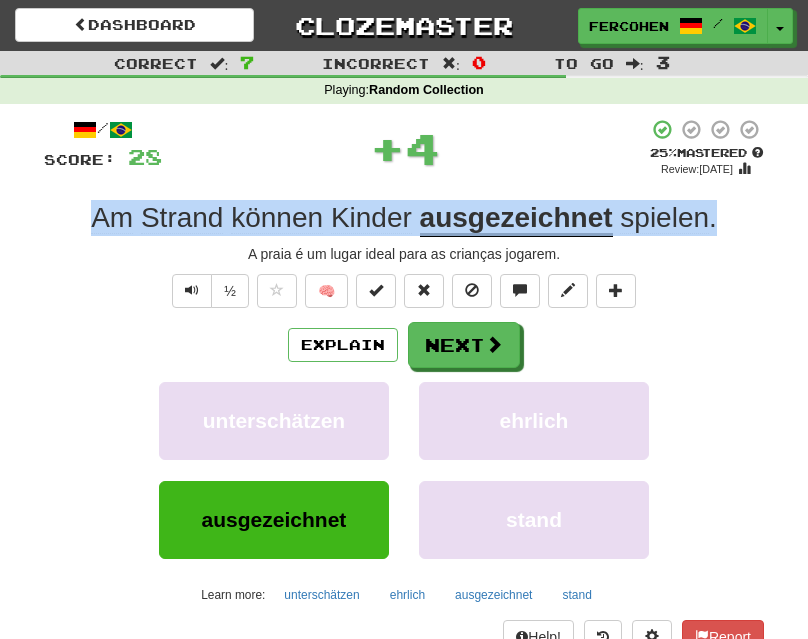 copy on "Am   Strand   können   Kinder   ausgezeichnet   spielen ." 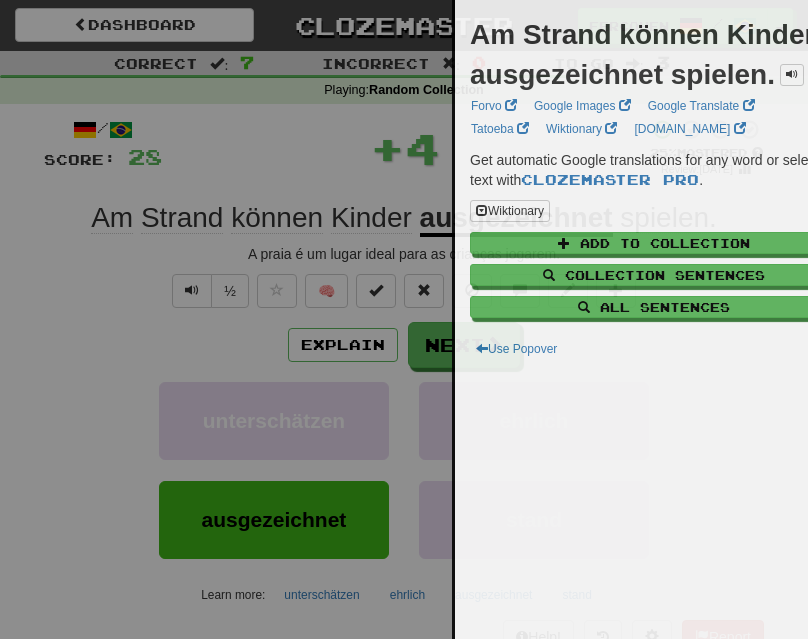 click at bounding box center [404, 319] 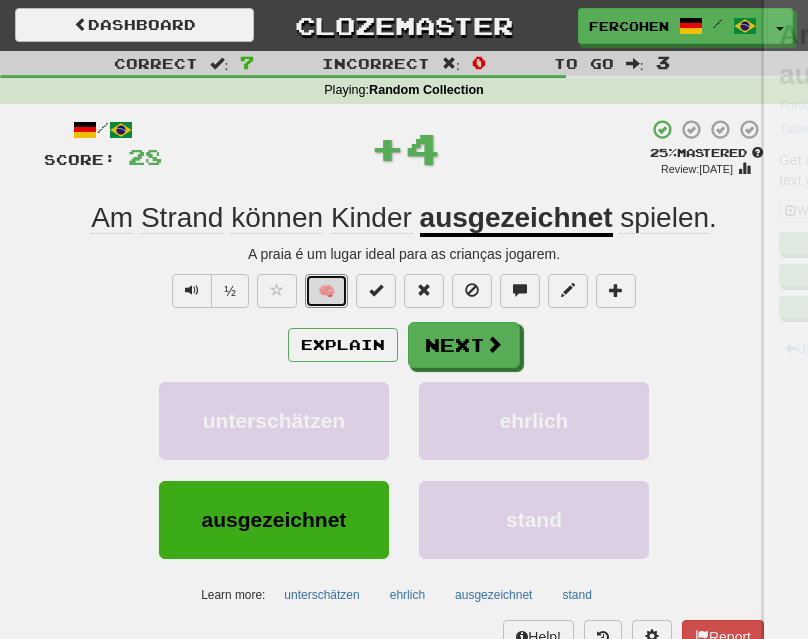 click on "🧠" at bounding box center (326, 291) 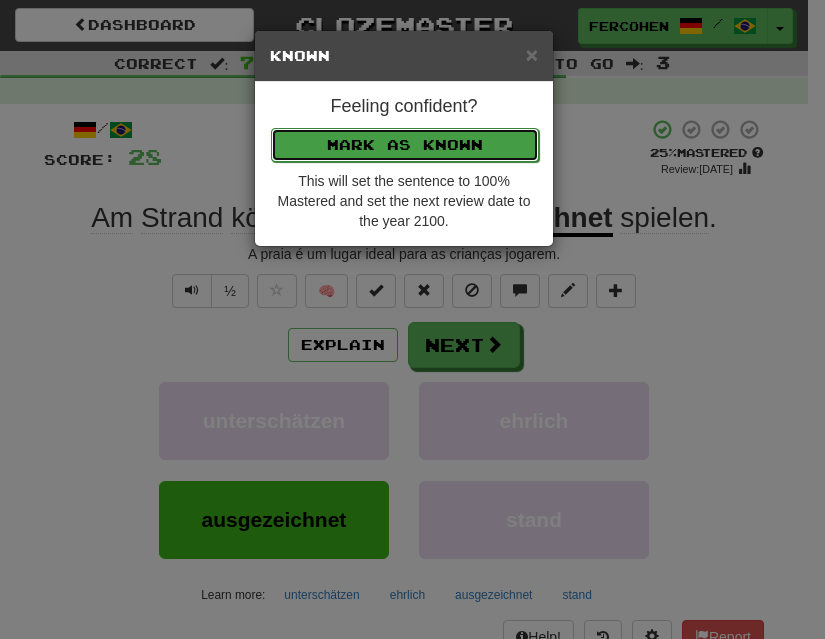 click on "Mark as Known" at bounding box center (405, 145) 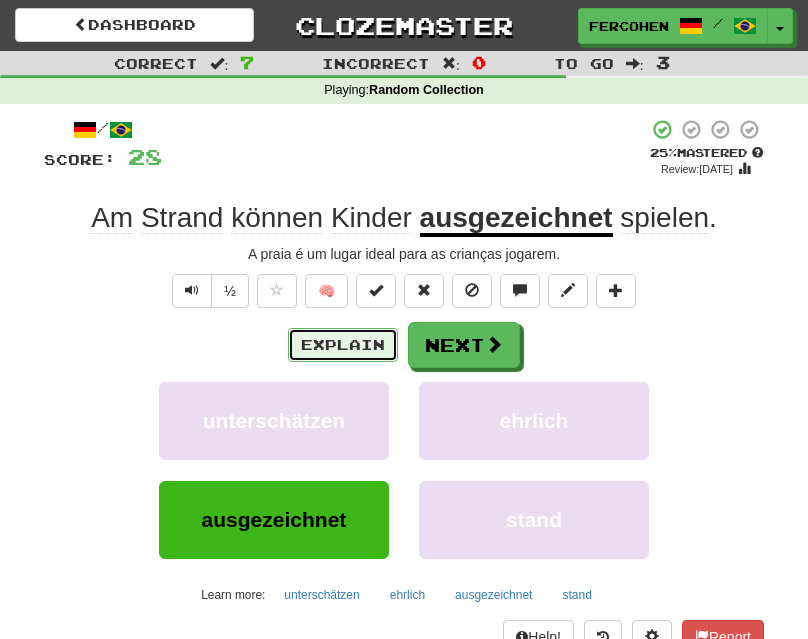 click on "Explain" at bounding box center [343, 345] 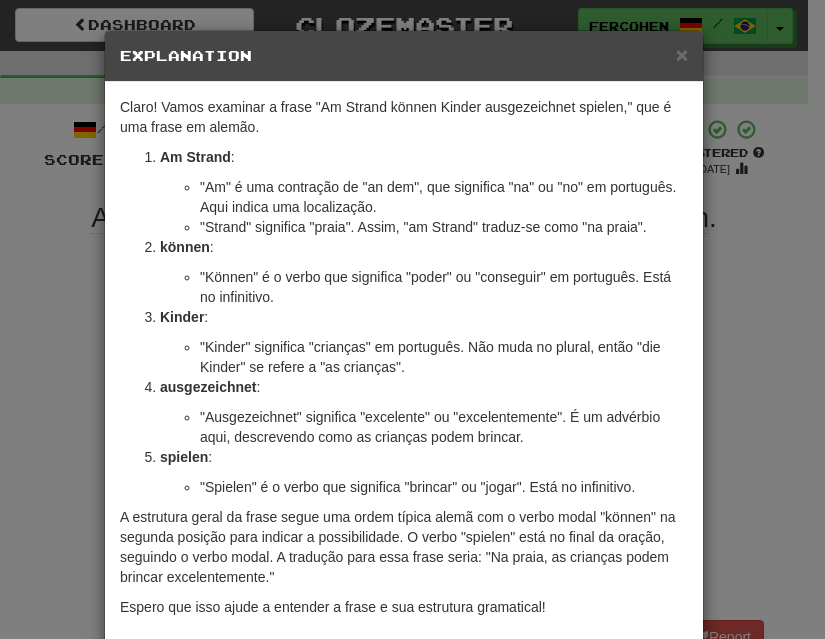 click on "spielen :" at bounding box center (424, 457) 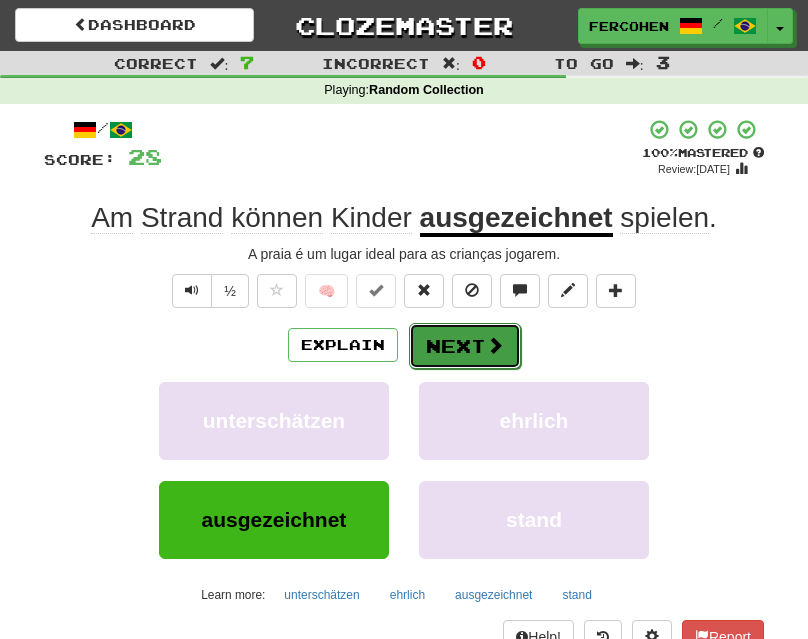click on "Next" at bounding box center [465, 346] 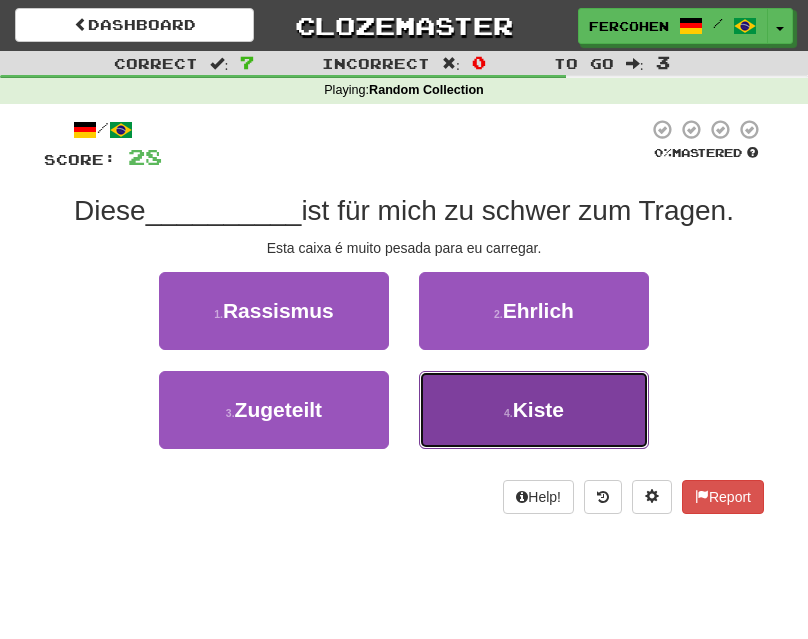 click on "4 .  Kiste" at bounding box center (534, 410) 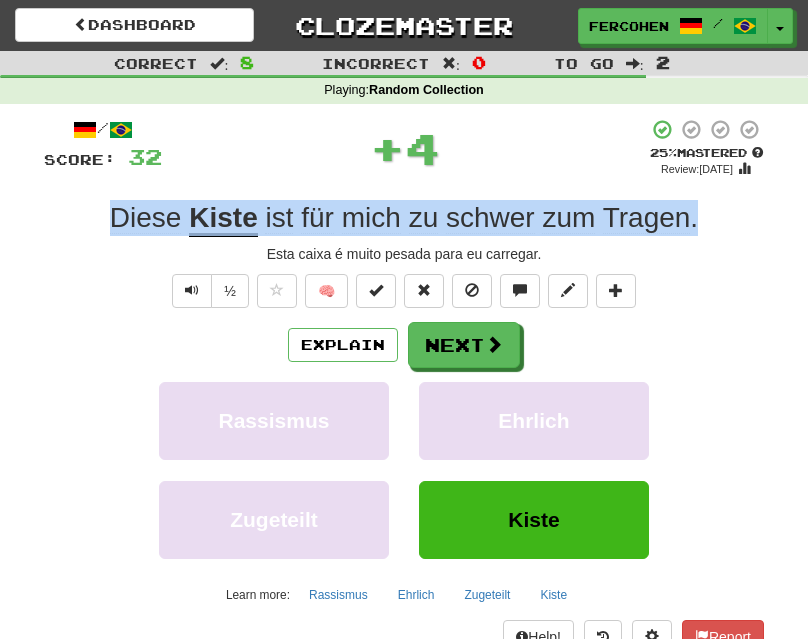 copy on "Diese   Kiste   ist   für   mich   zu   schwer   zum   Tragen ." 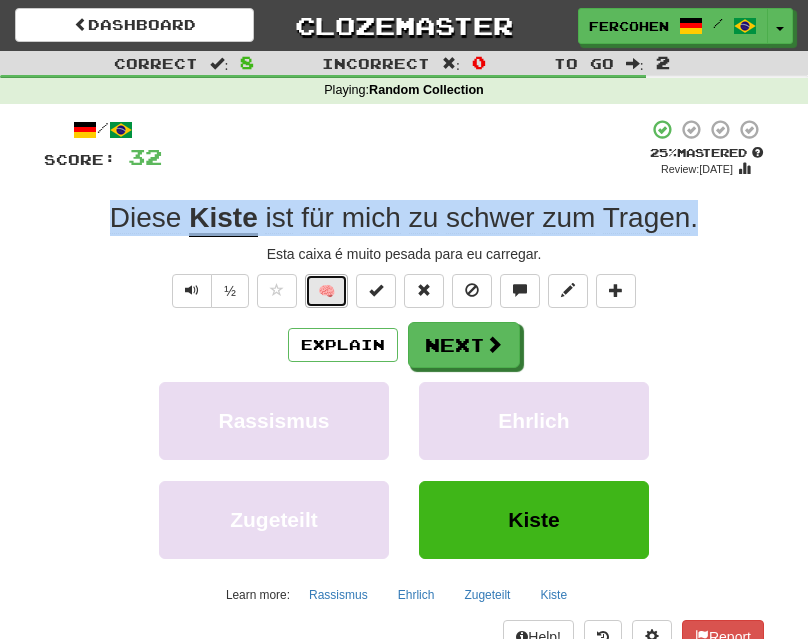 click on "🧠" at bounding box center (326, 291) 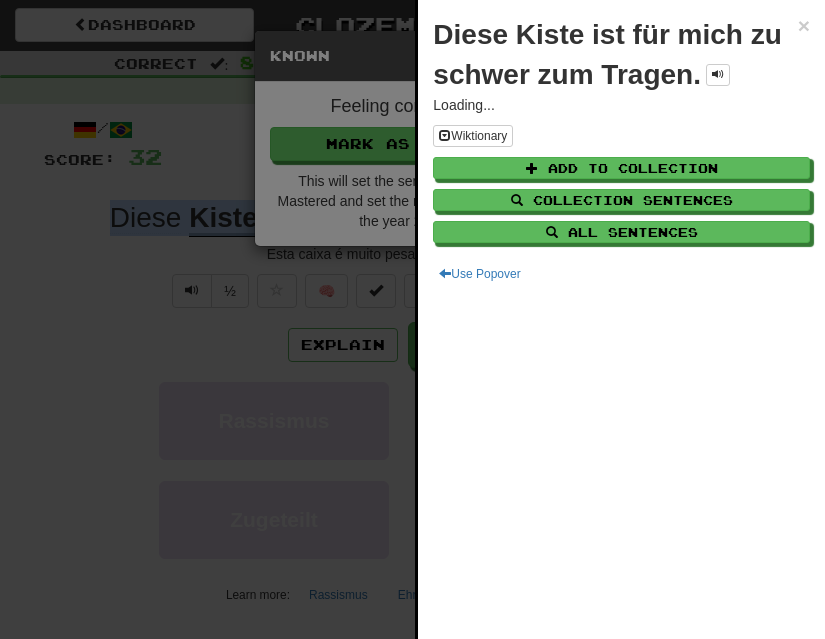 click at bounding box center (412, 319) 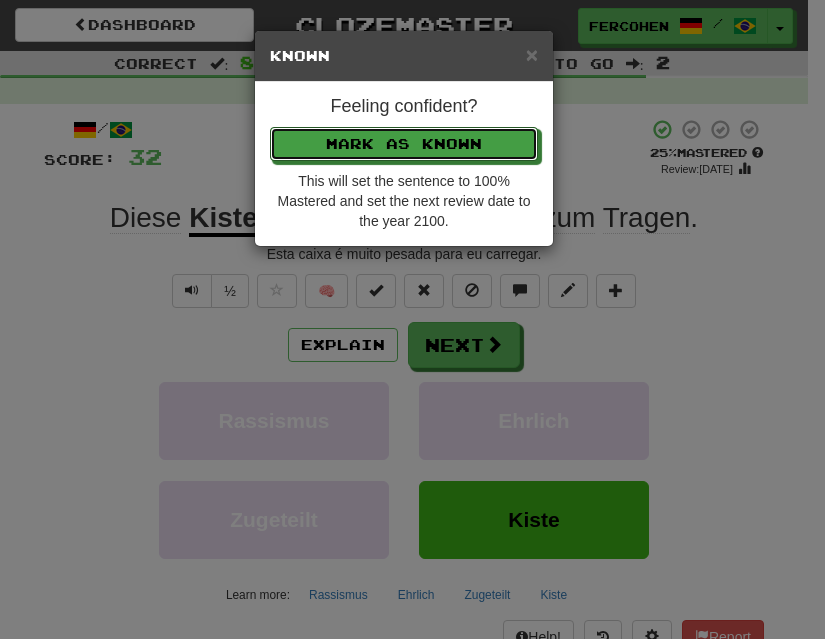 click on "Mark as Known" at bounding box center (404, 144) 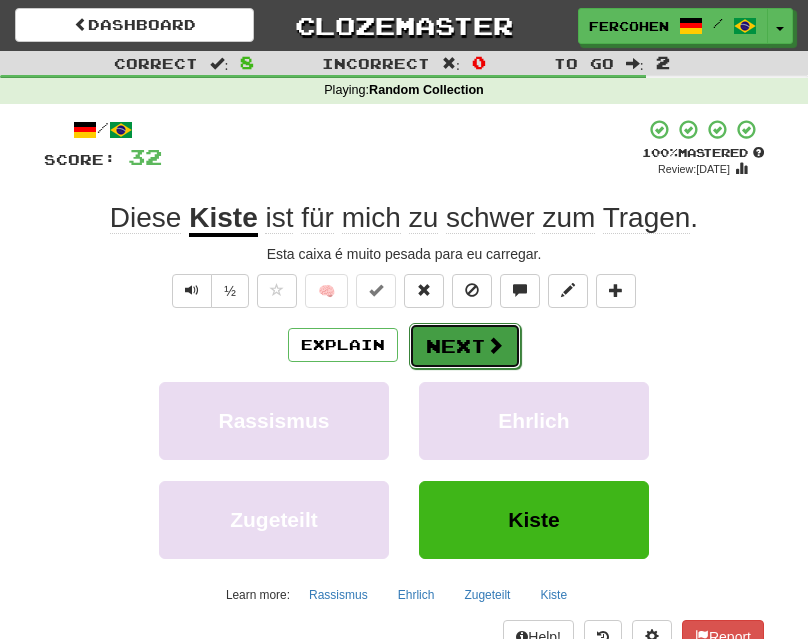 click on "Next" at bounding box center [465, 346] 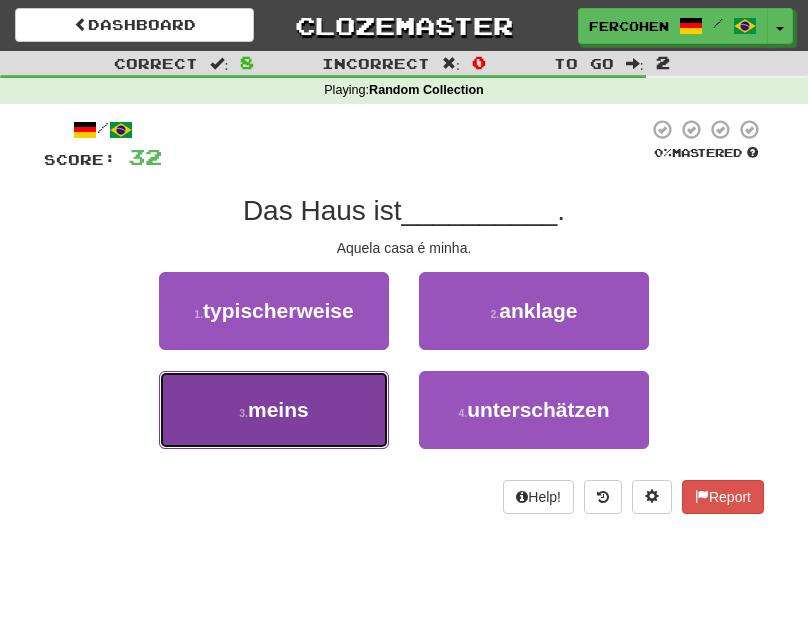 click on "3 .  meins" at bounding box center (274, 410) 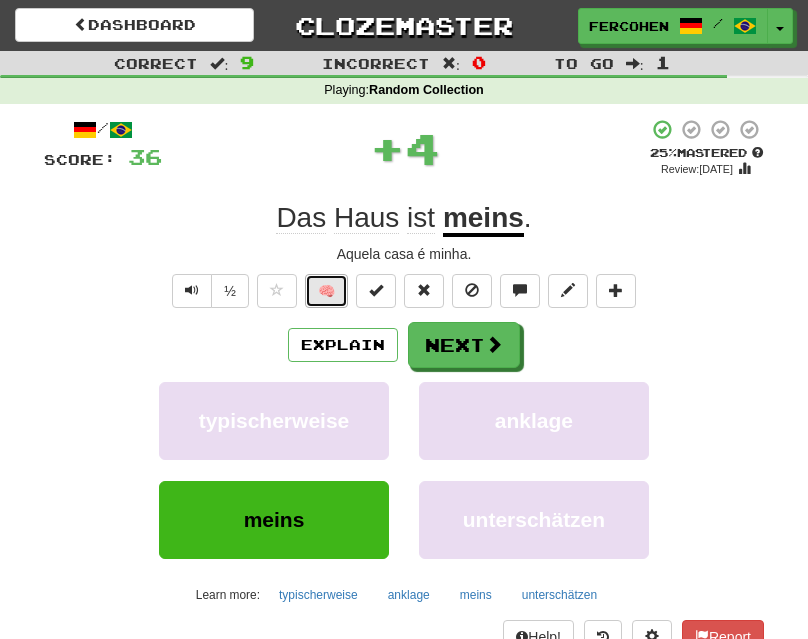 click on "🧠" at bounding box center (326, 291) 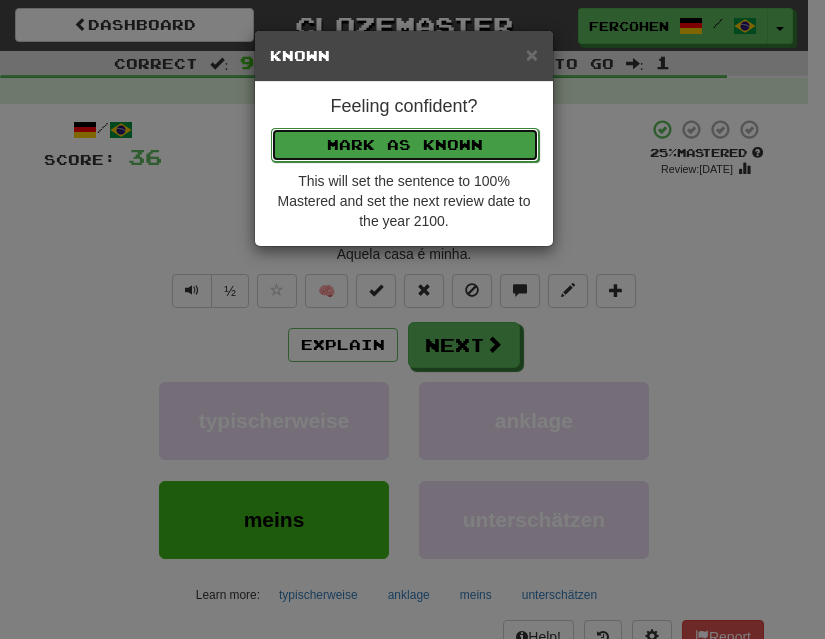 click on "Mark as Known" at bounding box center (405, 145) 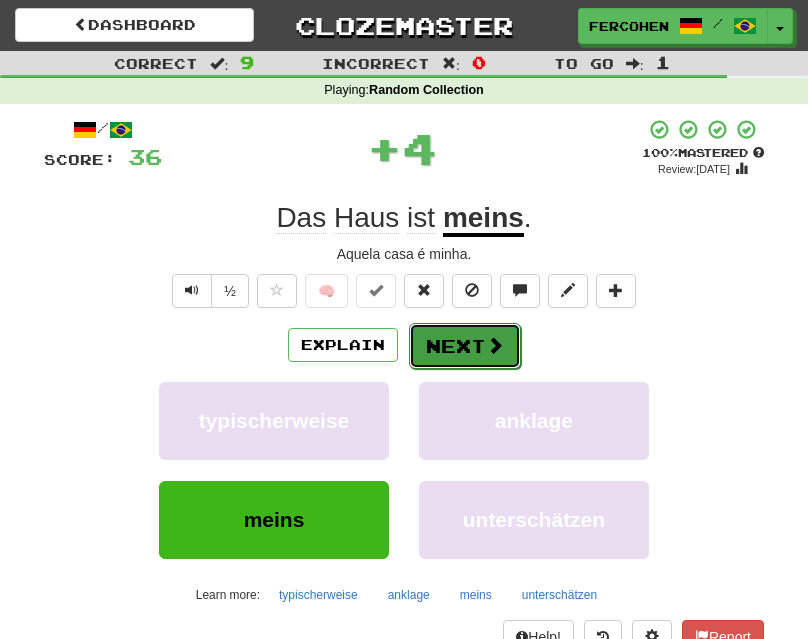 click on "Next" at bounding box center [465, 346] 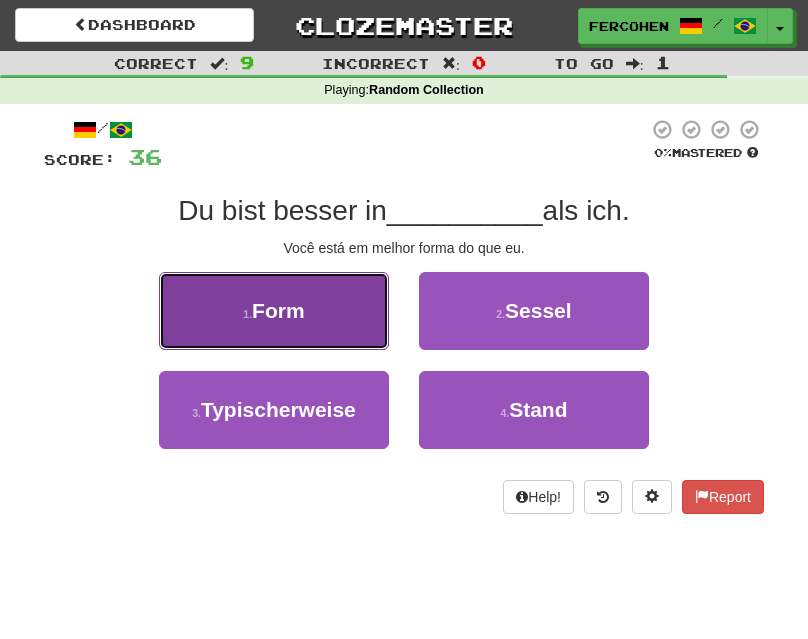 click on "1 .  Form" at bounding box center [274, 311] 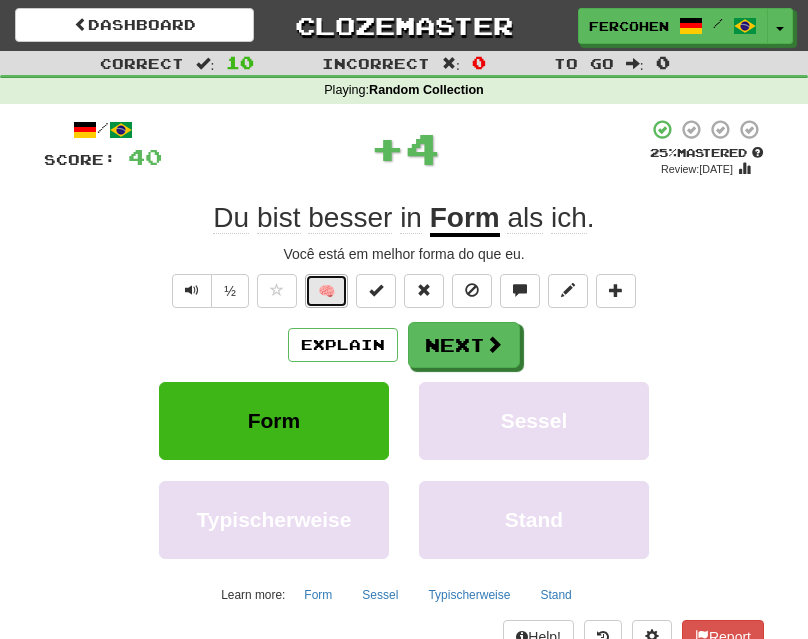 click on "🧠" at bounding box center (326, 291) 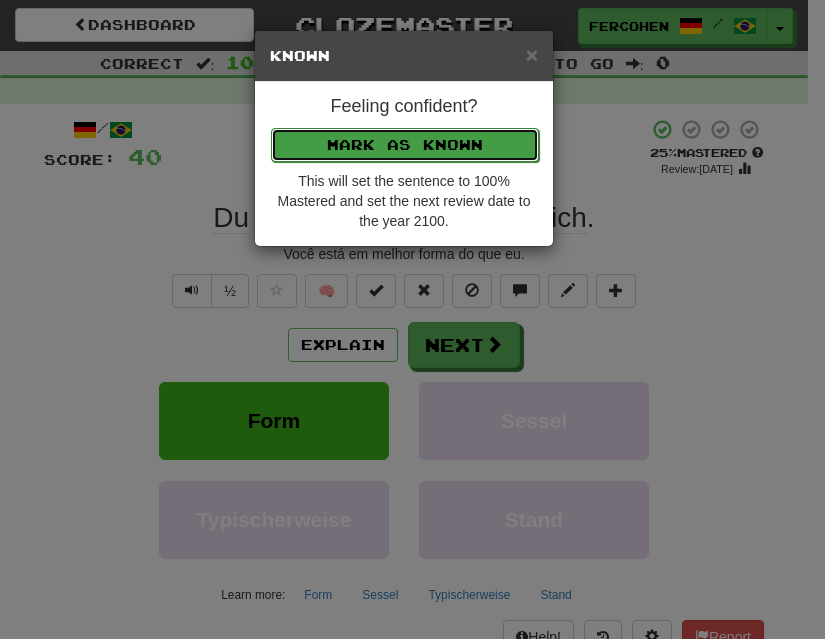 click on "Mark as Known" at bounding box center (405, 145) 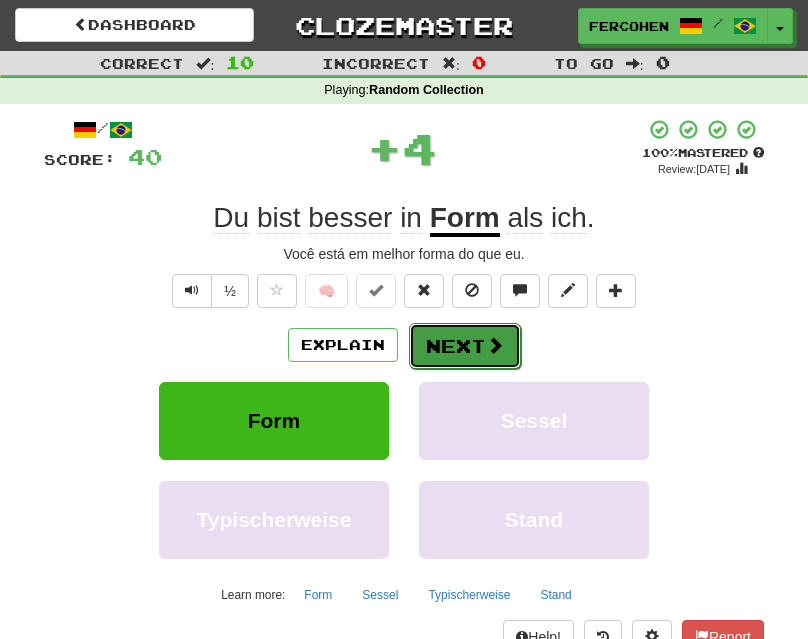 click on "Next" at bounding box center (465, 346) 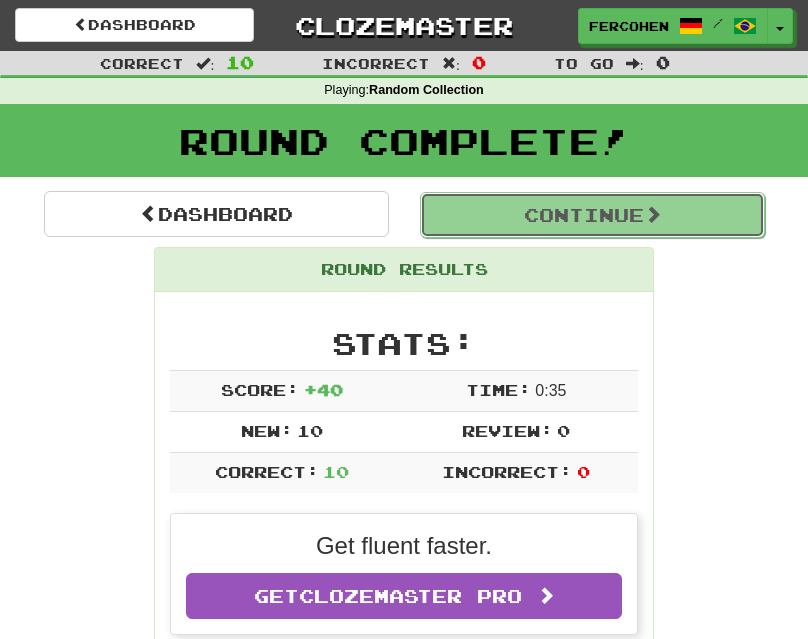 click on "Continue" at bounding box center [592, 215] 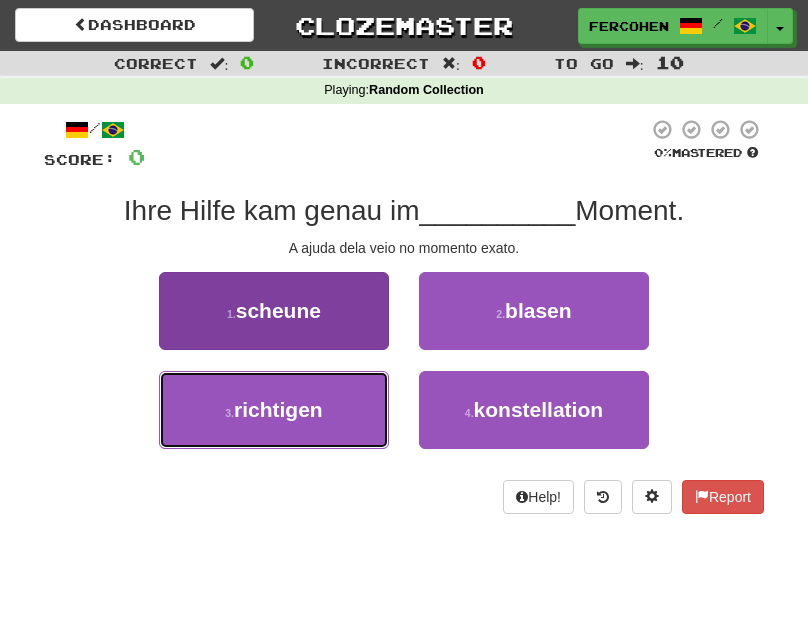 click on "3 .  richtigen" at bounding box center (274, 410) 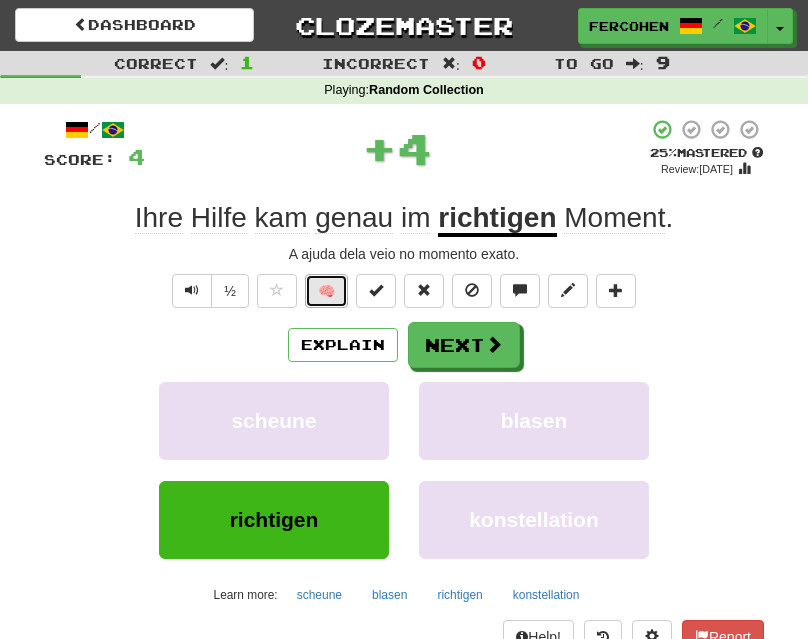 click on "🧠" at bounding box center (326, 291) 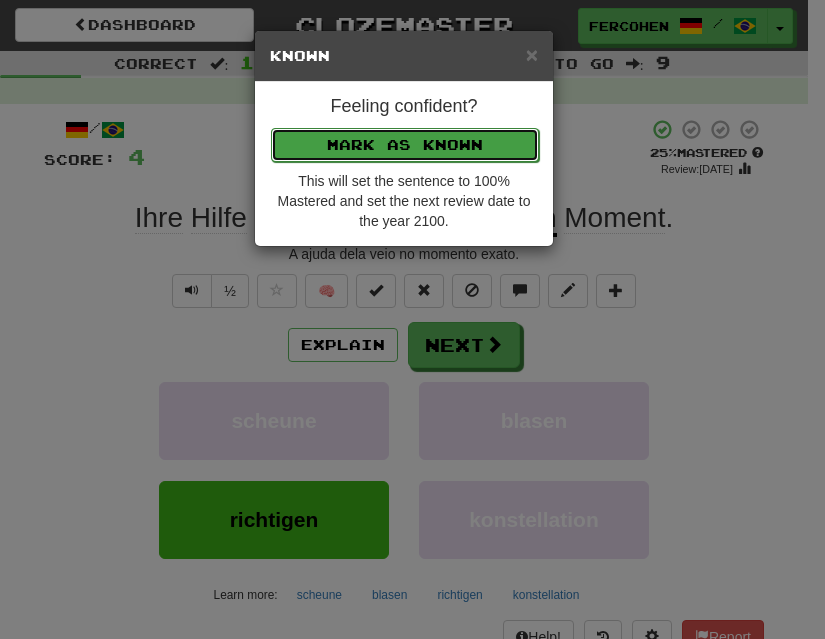 click on "Mark as Known" at bounding box center (405, 145) 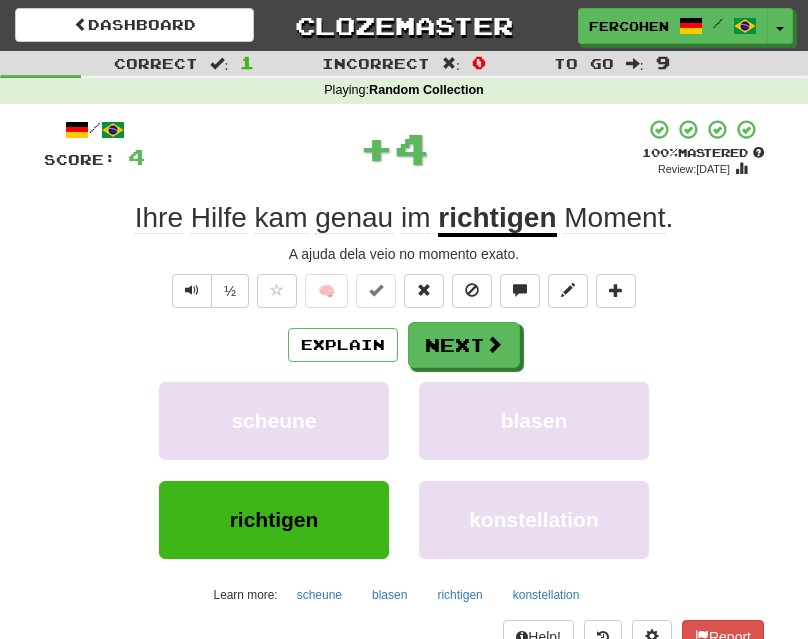 click on "Explain Next scheune blasen richtigen konstellation Learn more: scheune blasen richtigen konstellation" at bounding box center [404, 466] 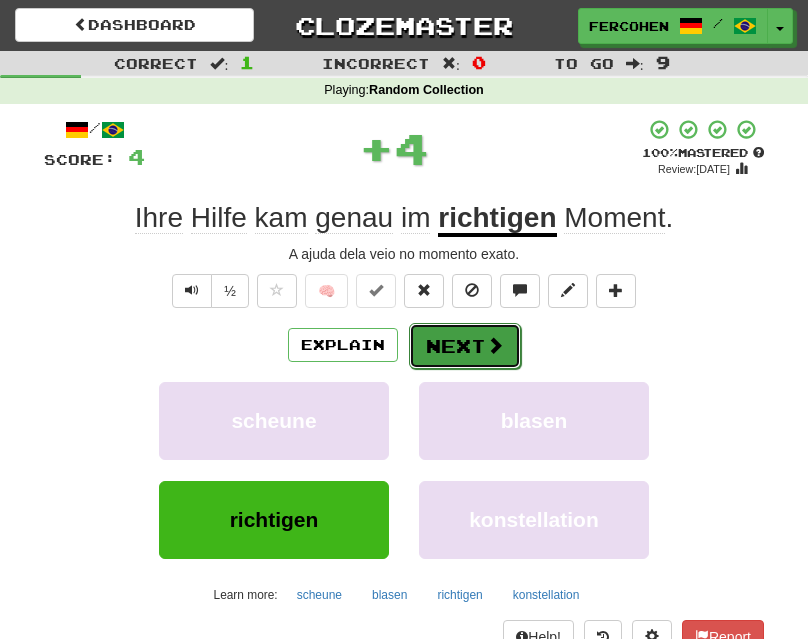 click at bounding box center [495, 345] 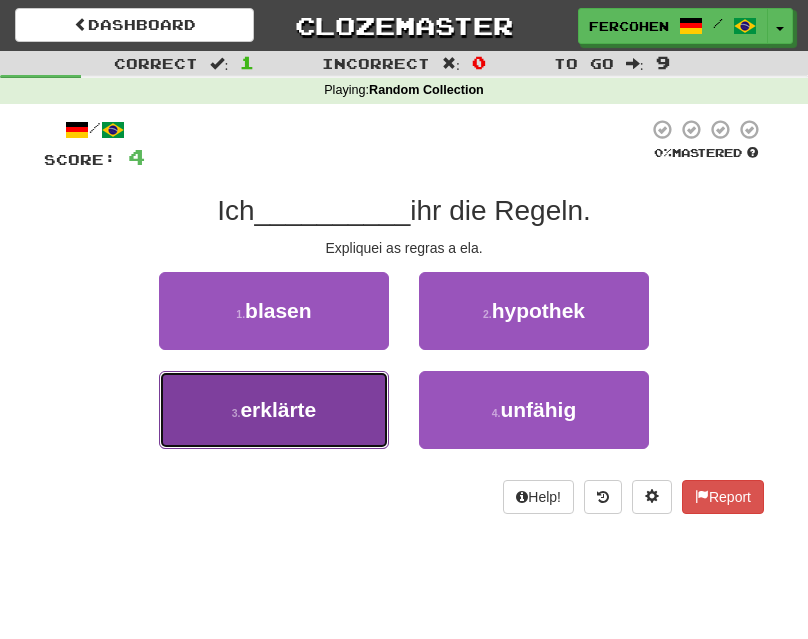 click on "3 .  erklärte" at bounding box center (274, 410) 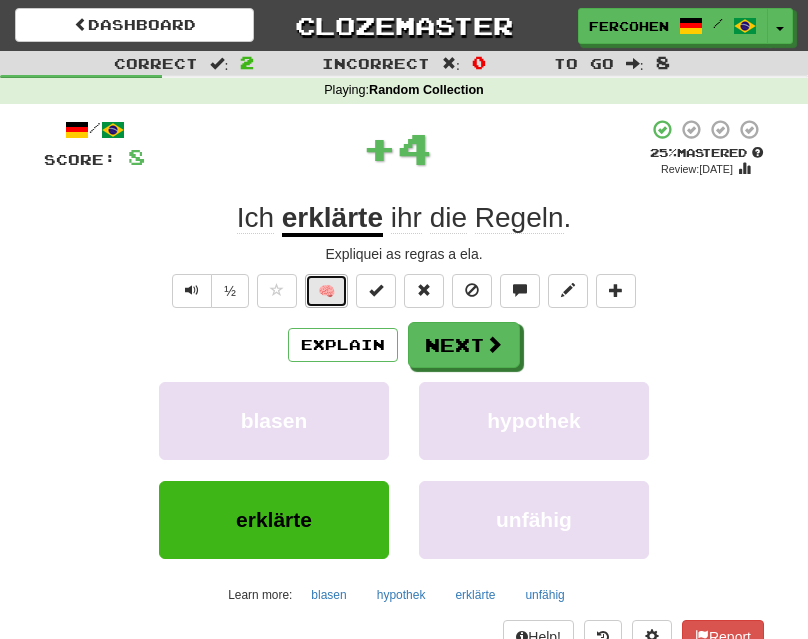 click on "🧠" at bounding box center [326, 291] 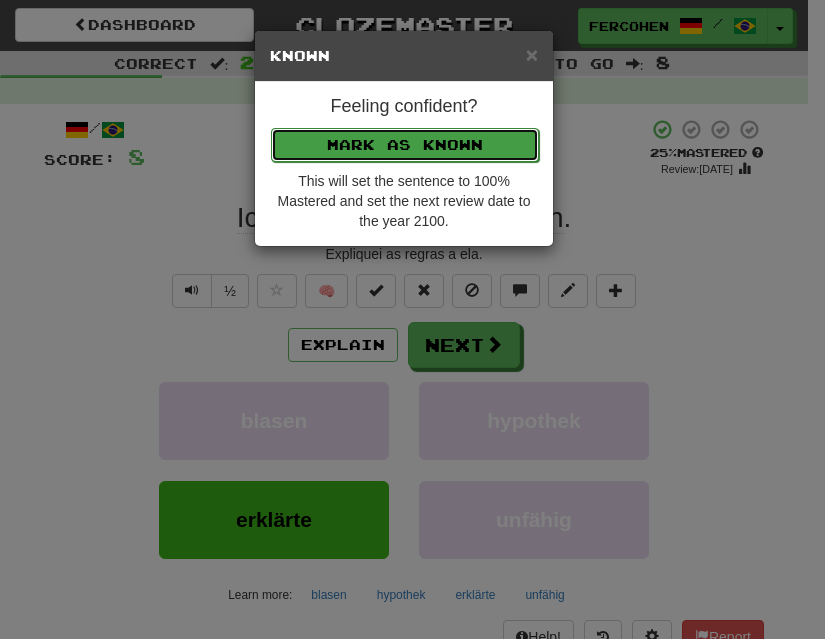 click on "Mark as Known" at bounding box center [405, 145] 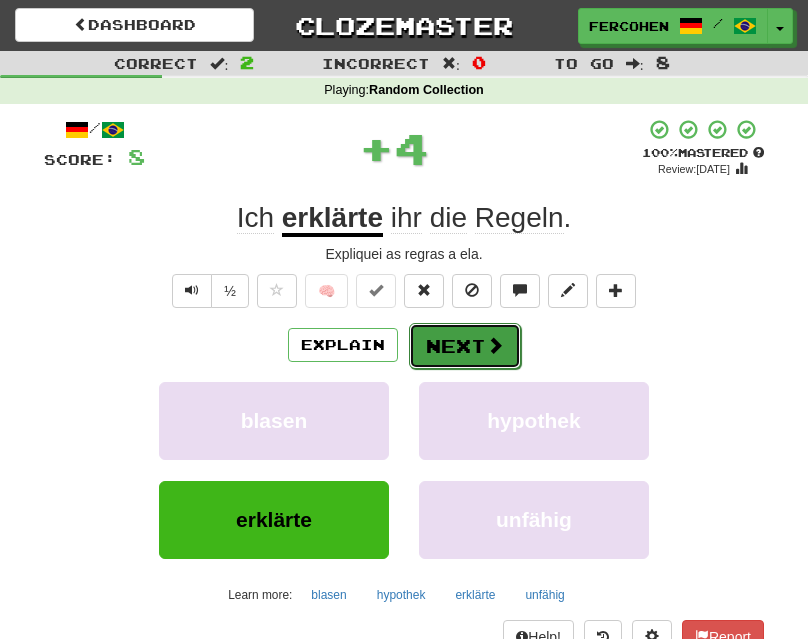 click at bounding box center (495, 345) 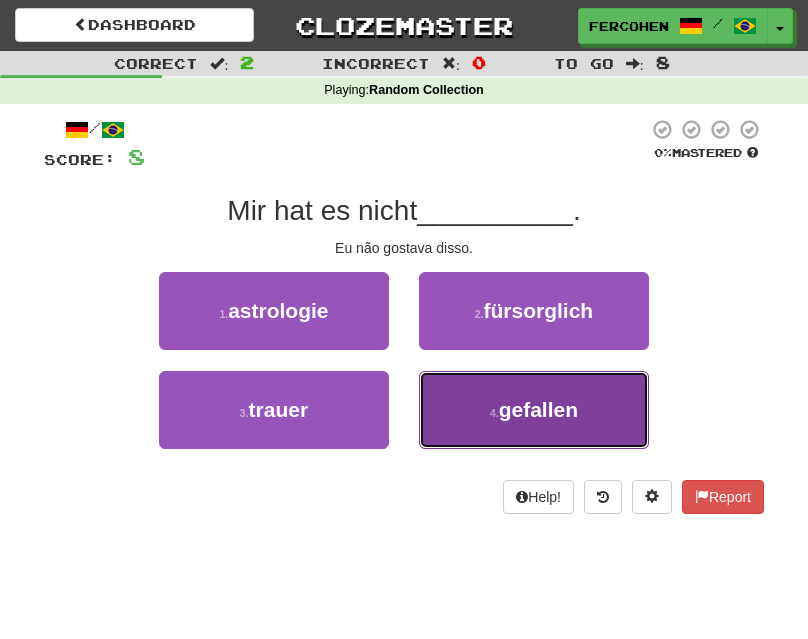 click on "4 .  gefallen" at bounding box center (534, 410) 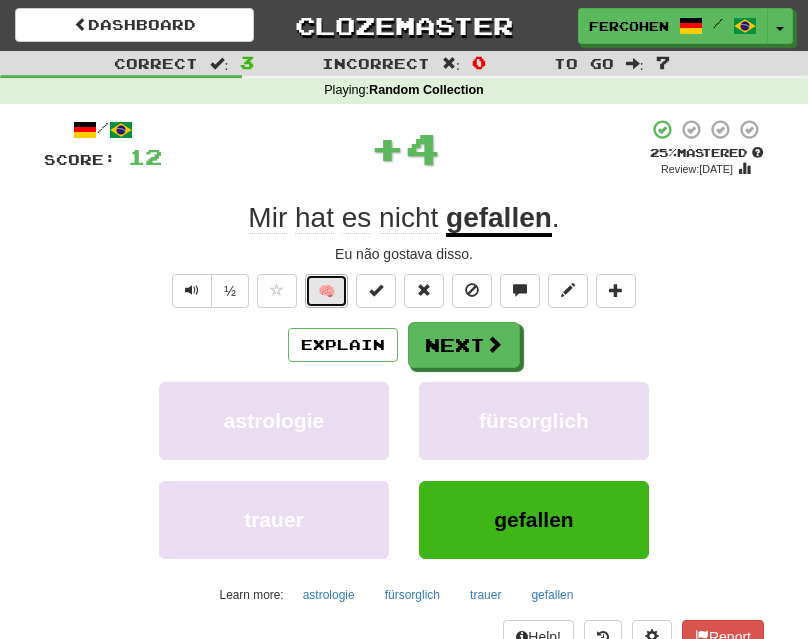 click on "🧠" at bounding box center (326, 291) 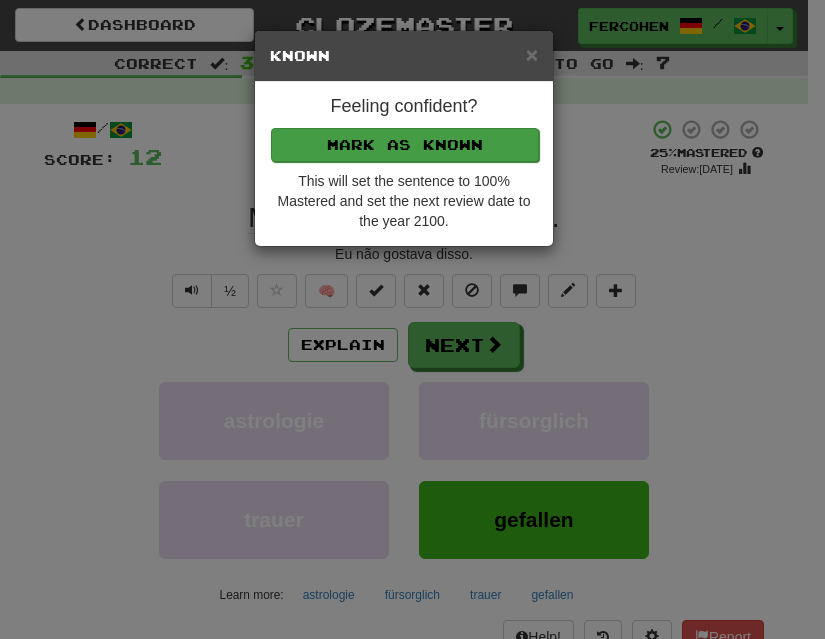 click on "Feeling confident? Mark as Known This will set the sentence to 100% Mastered and set the next review date to the year 2100." at bounding box center [404, 164] 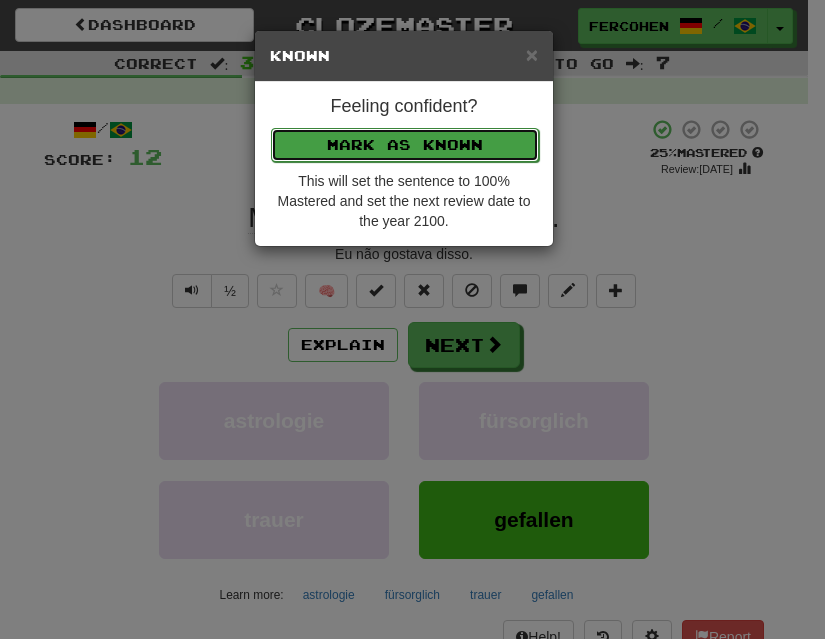 click on "Mark as Known" at bounding box center [405, 145] 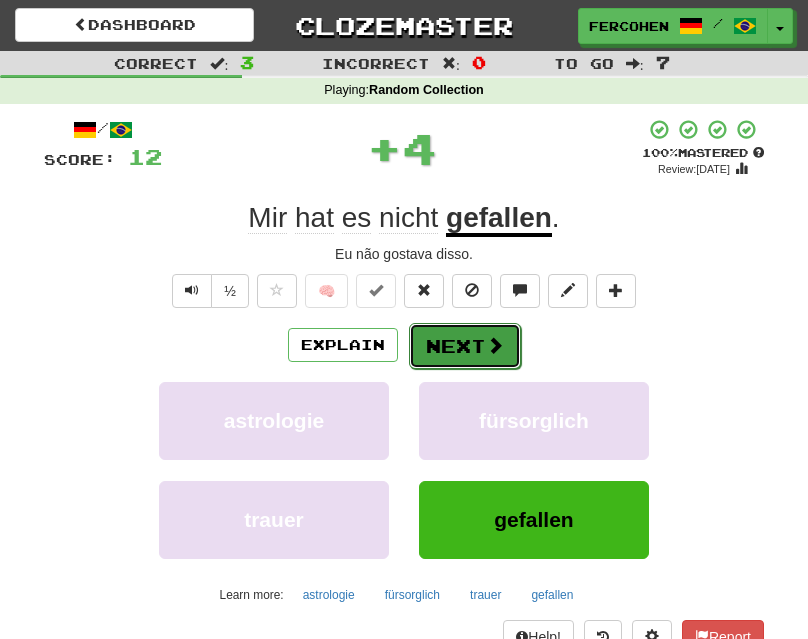 click on "Next" at bounding box center [465, 346] 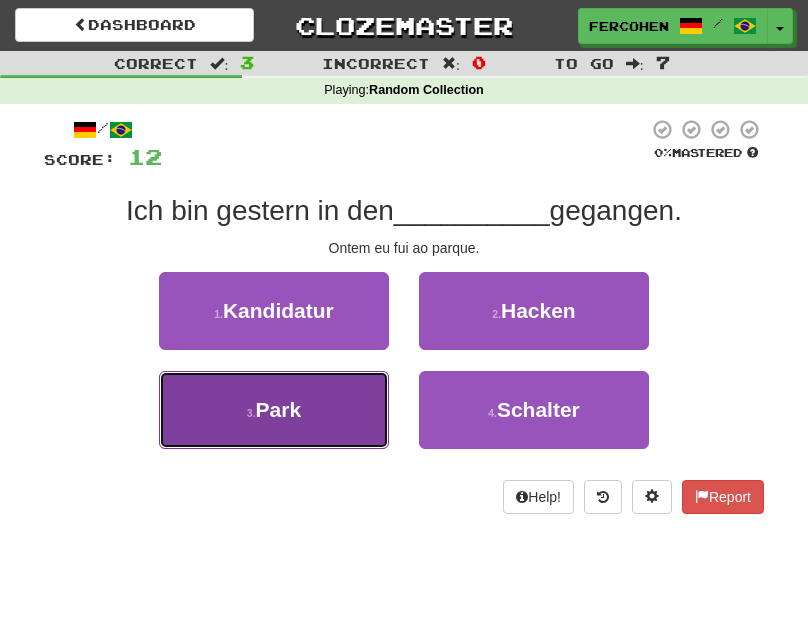 click on "3 .  Park" at bounding box center [274, 410] 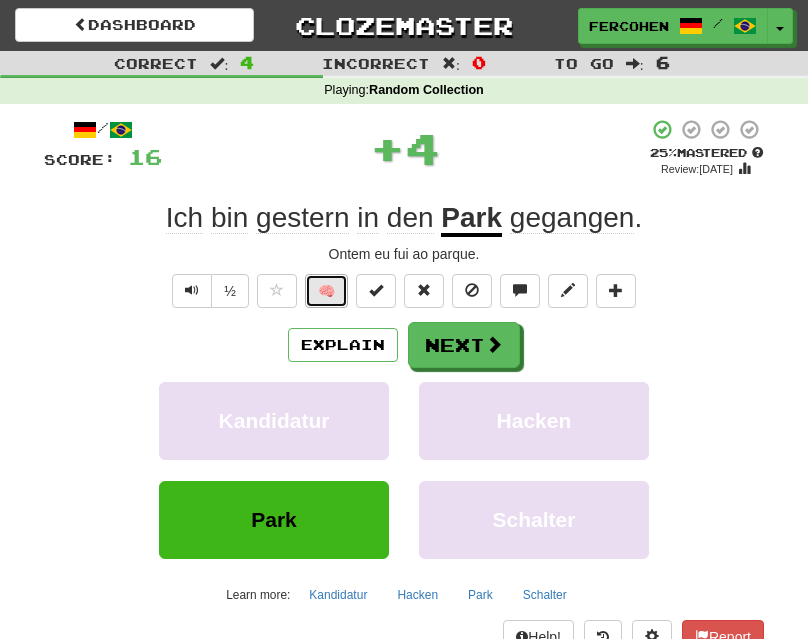 click on "🧠" at bounding box center (326, 291) 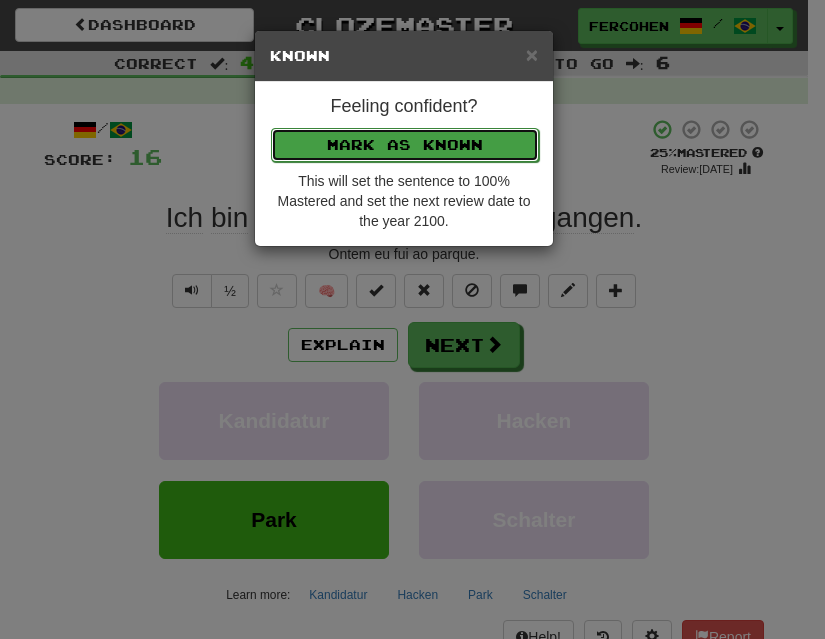 click on "Mark as Known" at bounding box center (405, 145) 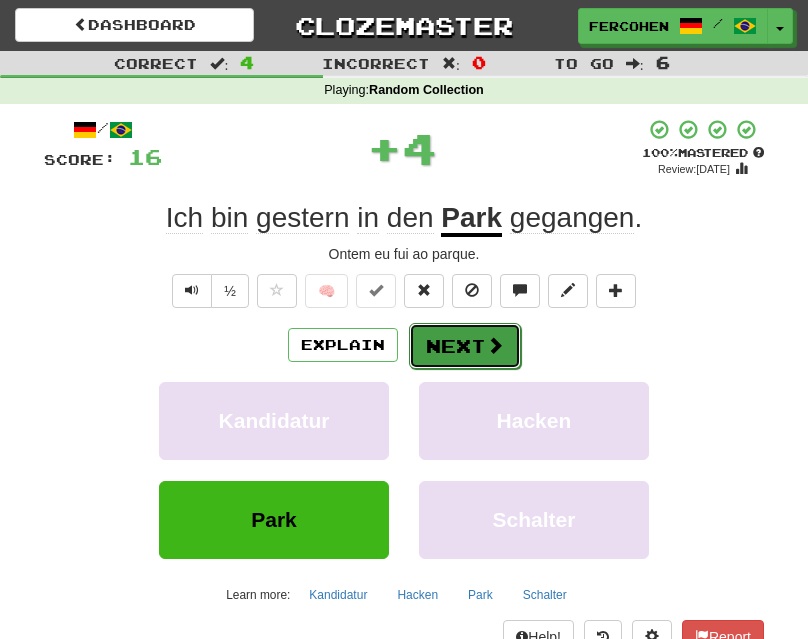 click on "Next" at bounding box center (465, 346) 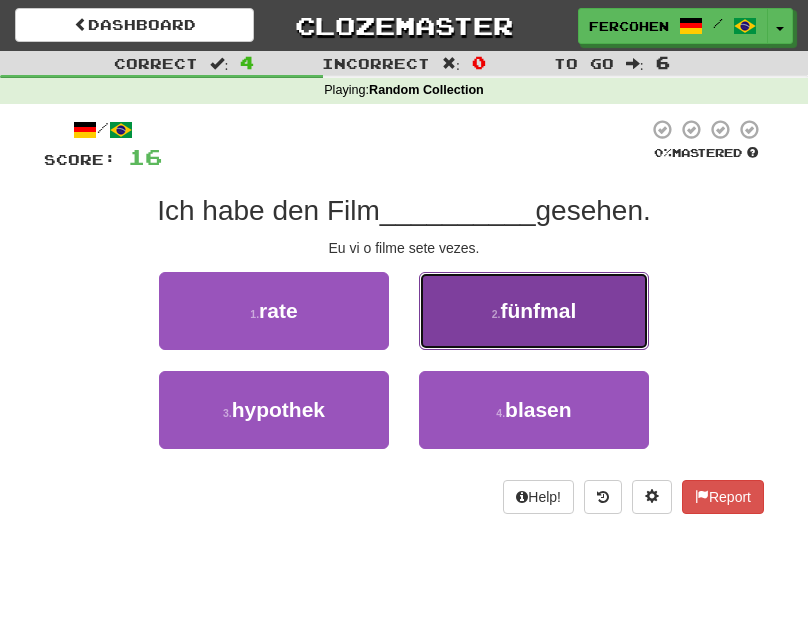 click on "2 .  fünfmal" at bounding box center (534, 311) 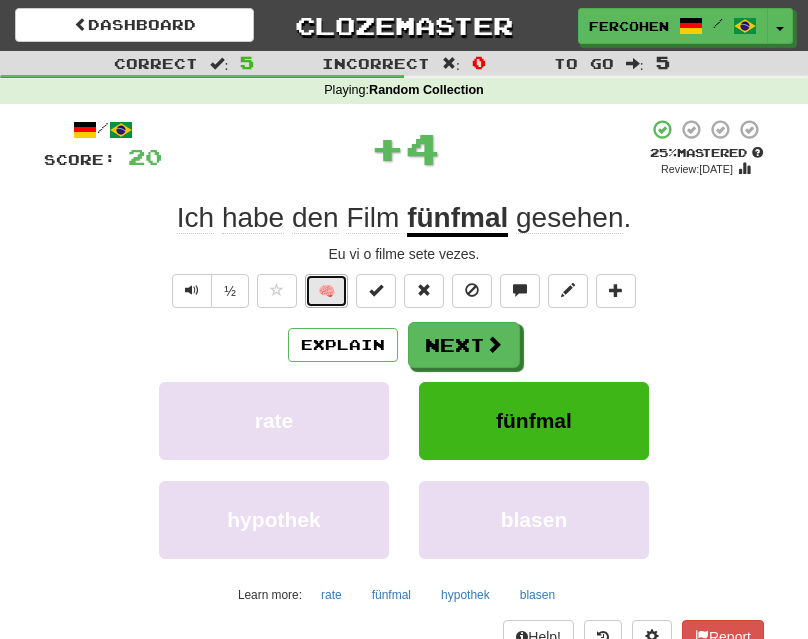 click on "🧠" at bounding box center (326, 291) 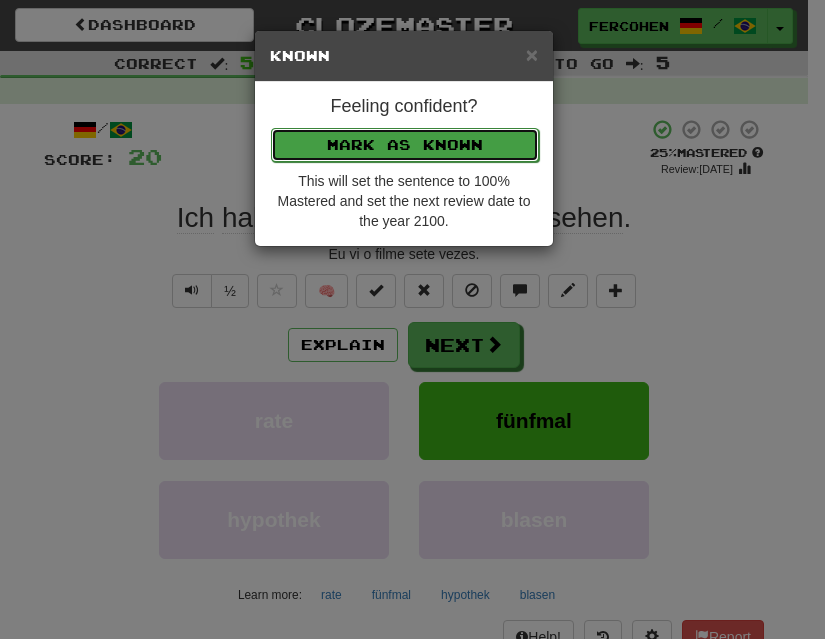 click on "Mark as Known" at bounding box center (405, 145) 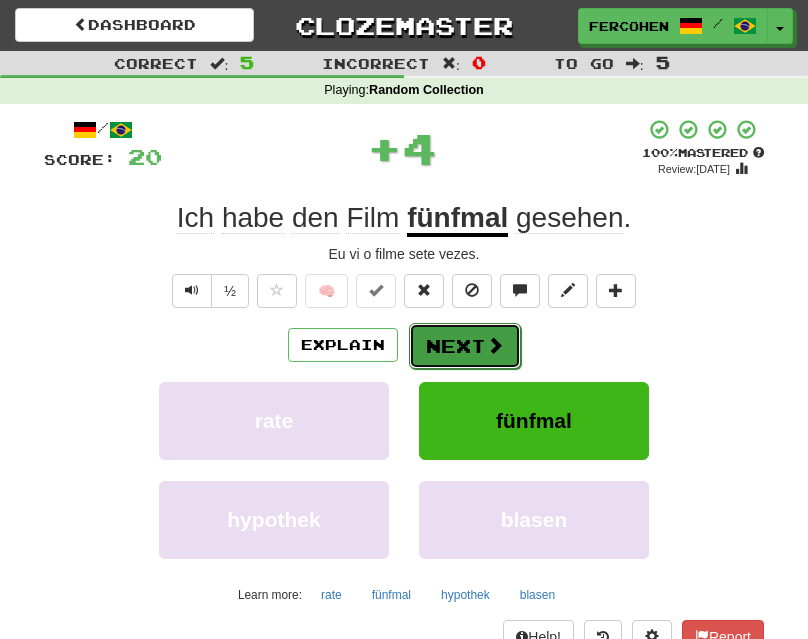 click on "Next" at bounding box center (465, 346) 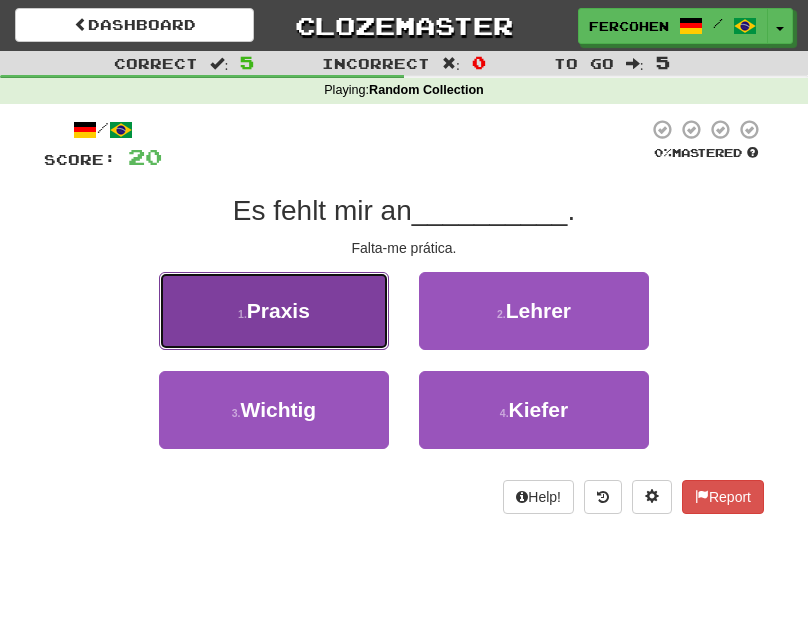 click on "1 .  Praxis" at bounding box center (274, 311) 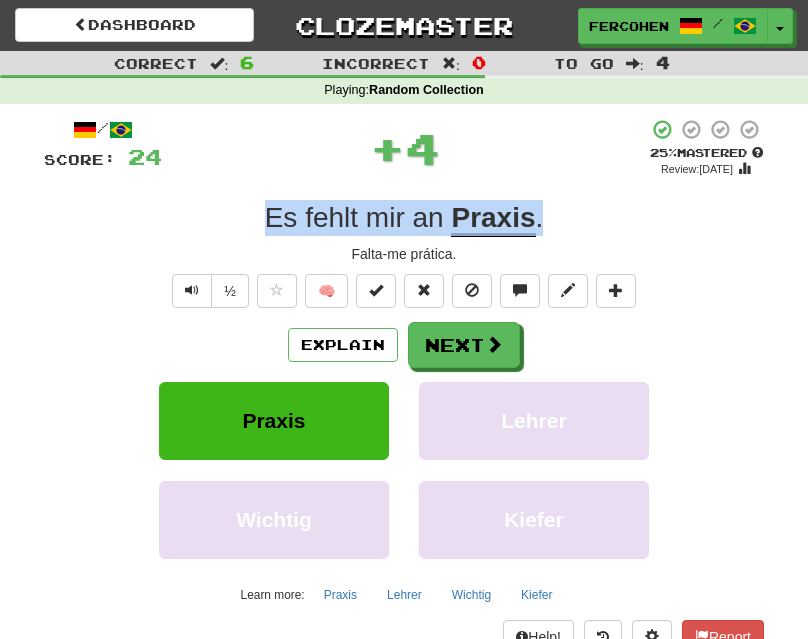 copy on "Es   fehlt   mir   an   Praxis ." 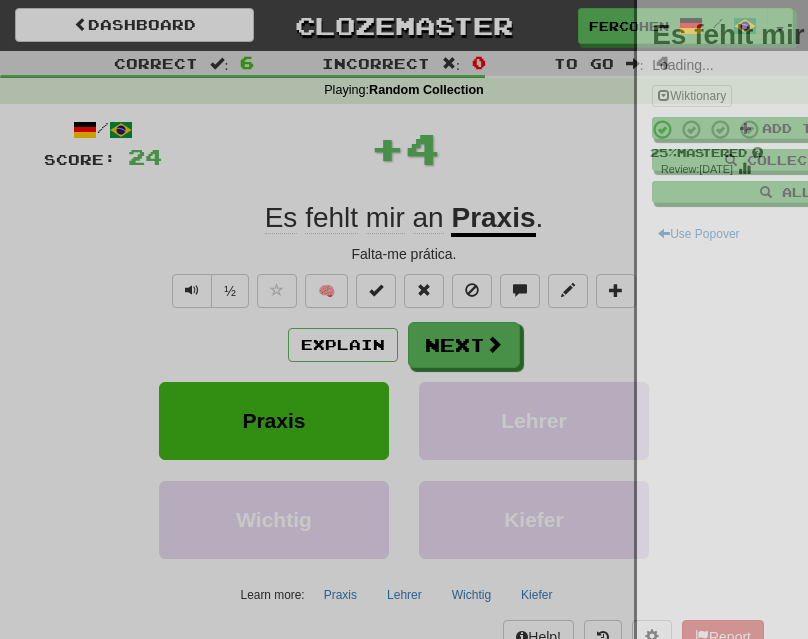 click at bounding box center [404, 319] 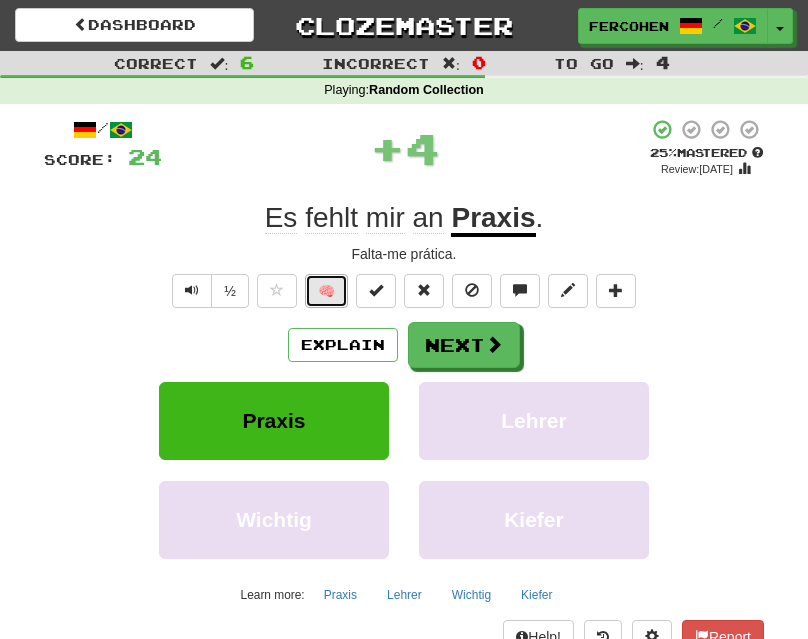 click on "🧠" at bounding box center [326, 291] 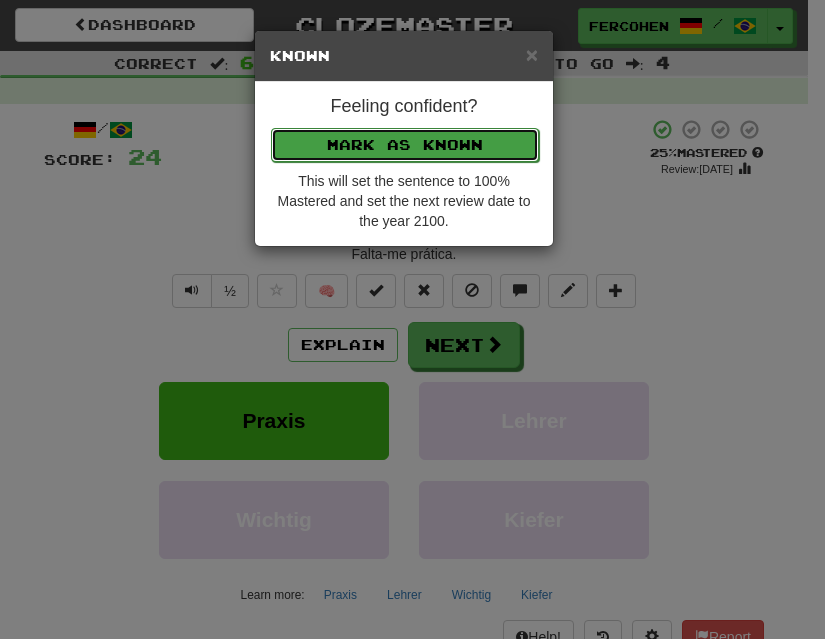 click on "Mark as Known" at bounding box center [405, 145] 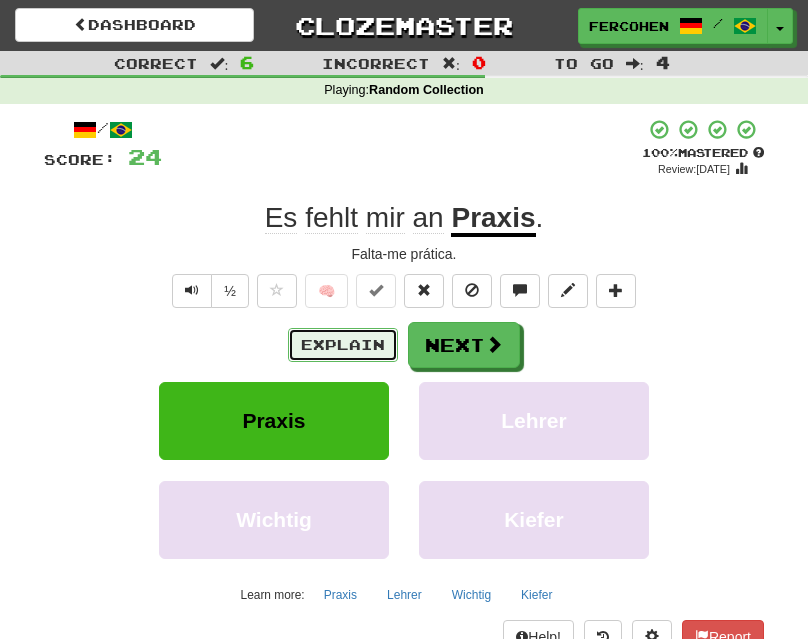 click on "Explain" at bounding box center (343, 345) 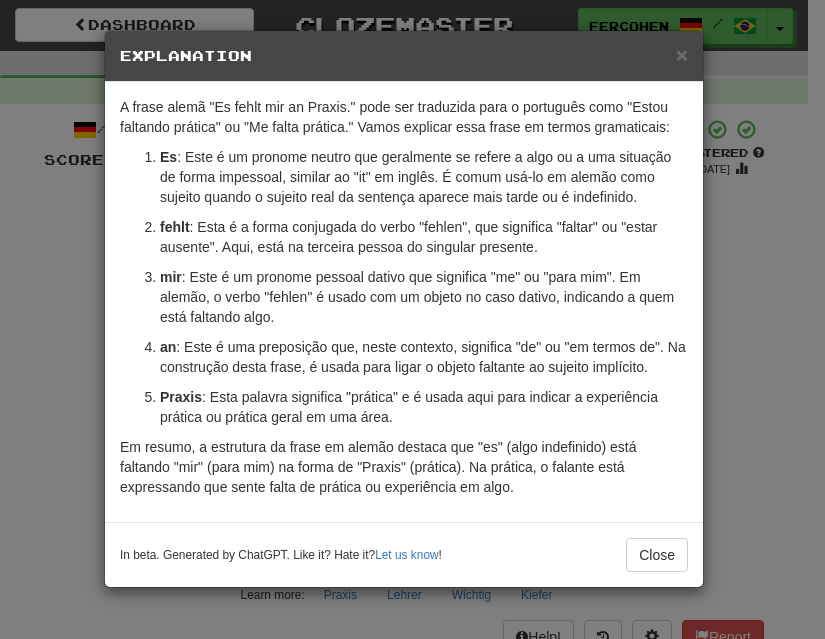 click on "× Explanation A frase alemã "Es fehlt mir an Praxis." pode ser traduzida para o português como "Estou faltando prática" ou "Me falta prática." Vamos explicar essa frase em termos gramaticais:
Es : Este é um pronome neutro que geralmente se refere a algo ou a uma situação de forma impessoal, similar ao "it" em inglês. É comum usá-lo em alemão como sujeito quando o sujeito real da sentença aparece mais tarde ou é indefinido.
fehlt : Esta é a forma conjugada do verbo "fehlen", que significa "faltar" ou "estar ausente". Aqui, está na terceira pessoa do singular presente.
mir : Este é um pronome pessoal dativo que significa "me" ou "para mim". Em alemão, o verbo "fehlen" é usado com um objeto no caso dativo, indicando a quem está faltando algo.
an : Este é uma preposição que, neste contexto, significa "de" ou "em termos de". Na construção desta frase, é usada para ligar o objeto faltante ao sujeito implícito.
Praxis
Let us know ! Close" at bounding box center (412, 319) 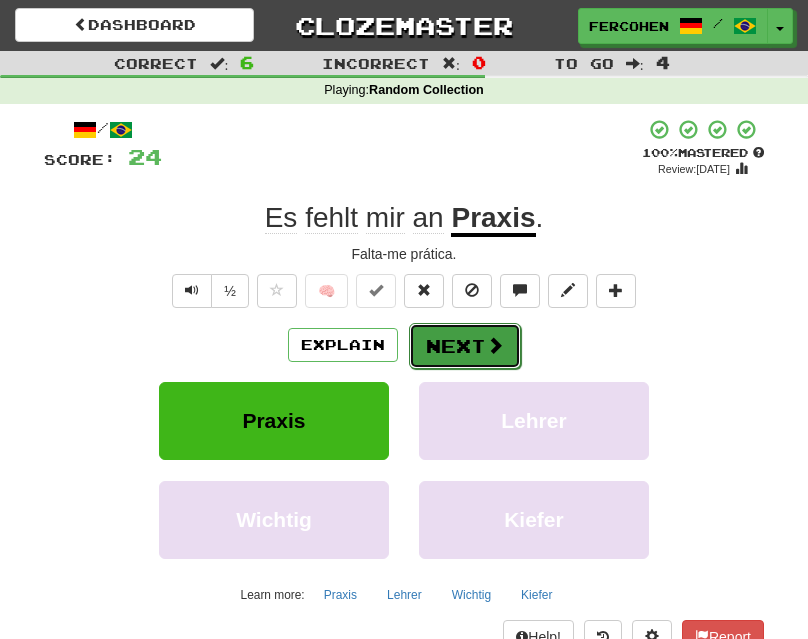 click on "Next" at bounding box center (465, 346) 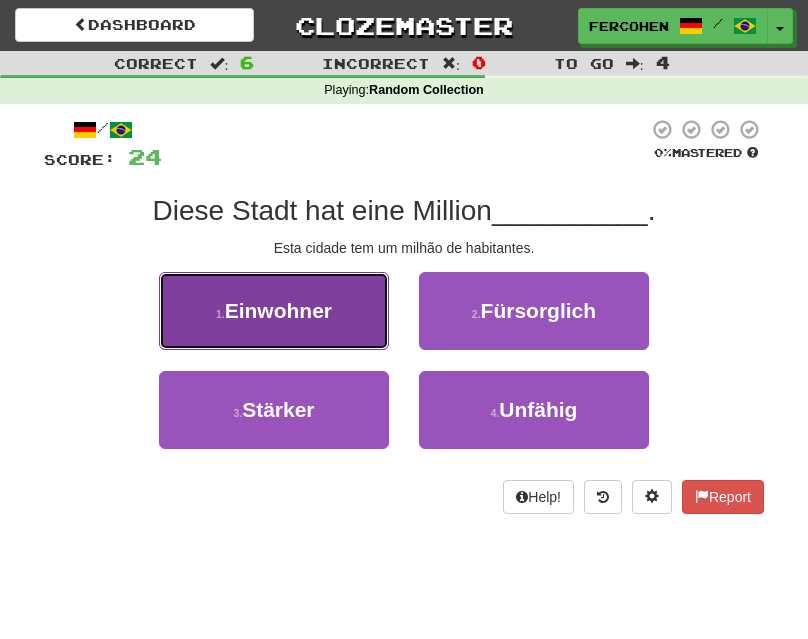 click on "Einwohner" at bounding box center (278, 310) 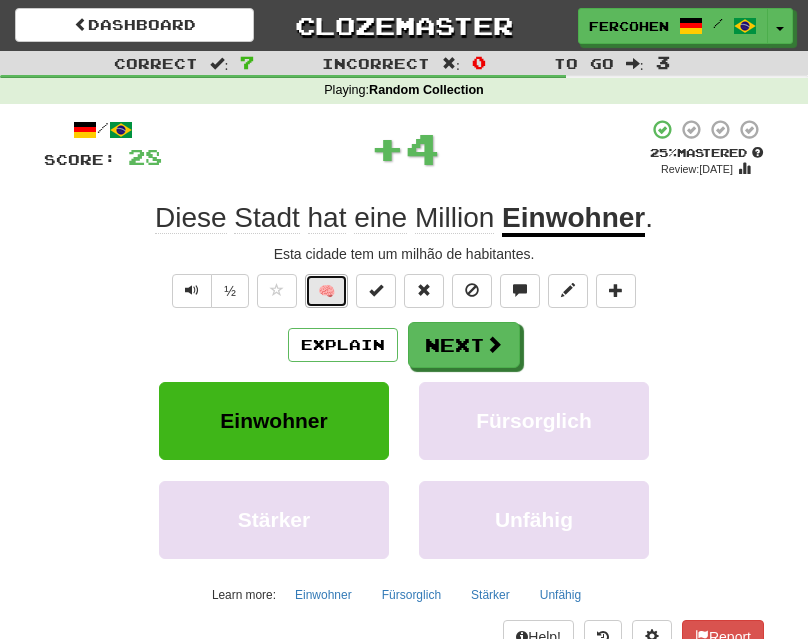 click on "🧠" at bounding box center (326, 291) 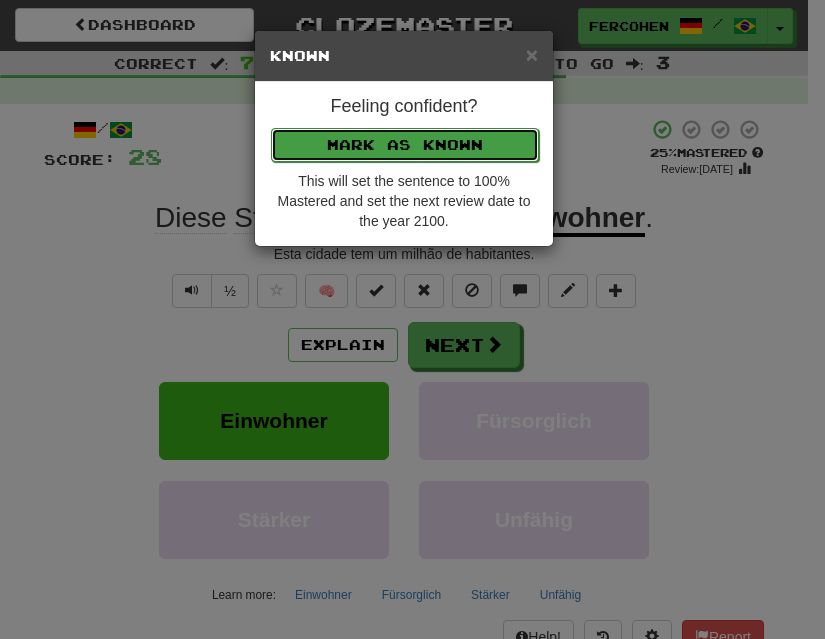 click on "Mark as Known" at bounding box center [405, 145] 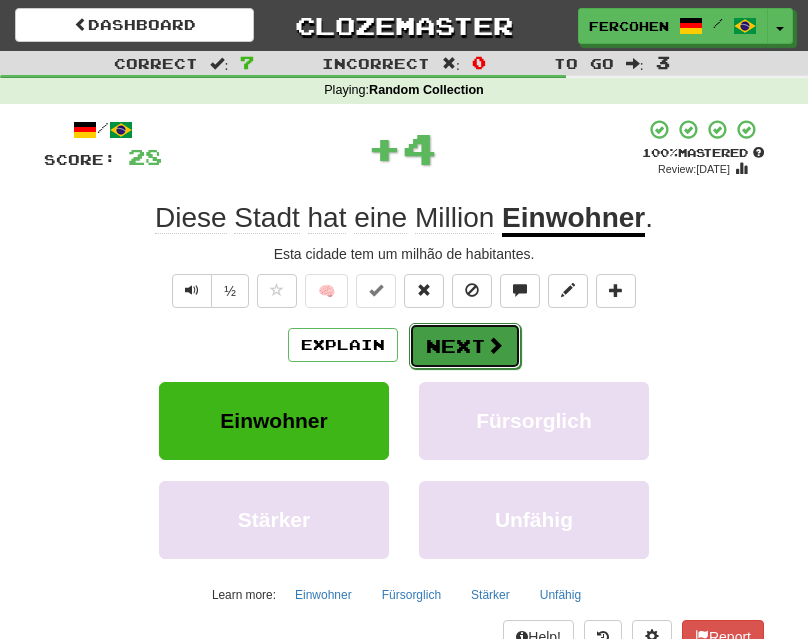 click on "Next" at bounding box center [465, 346] 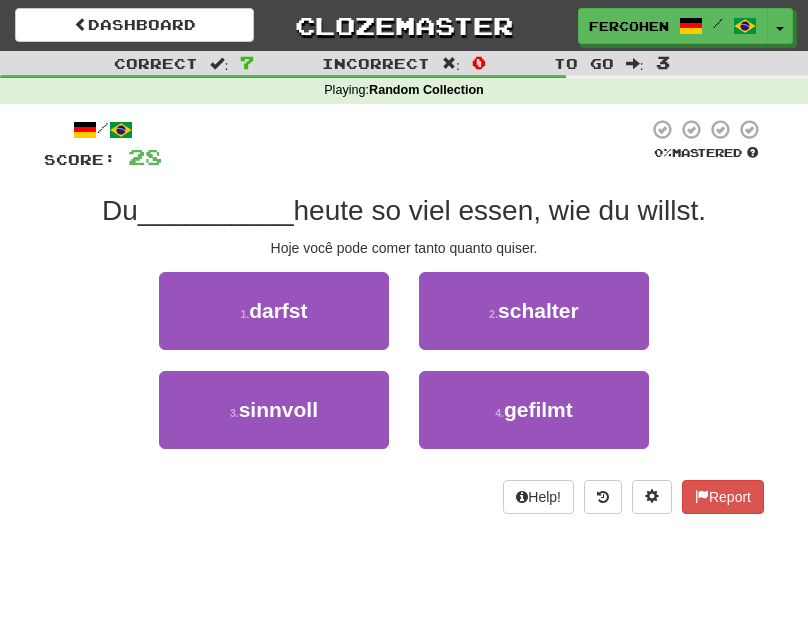 click on "/  Score:   28 0 %  Mastered Du  __________  heute so viel essen, wie du willst. Hoje você pode comer tanto quanto quiser. 1 .  darfst 2 .  schalter 3 .  sinnvoll 4 .  gefilmt  Help!  Report" at bounding box center (404, 316) 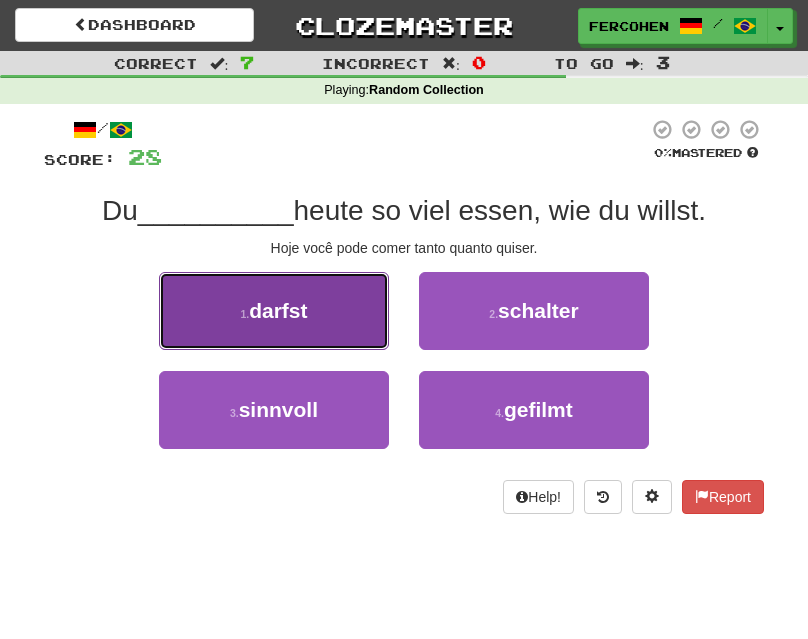 click on "1 .  darfst" at bounding box center [274, 311] 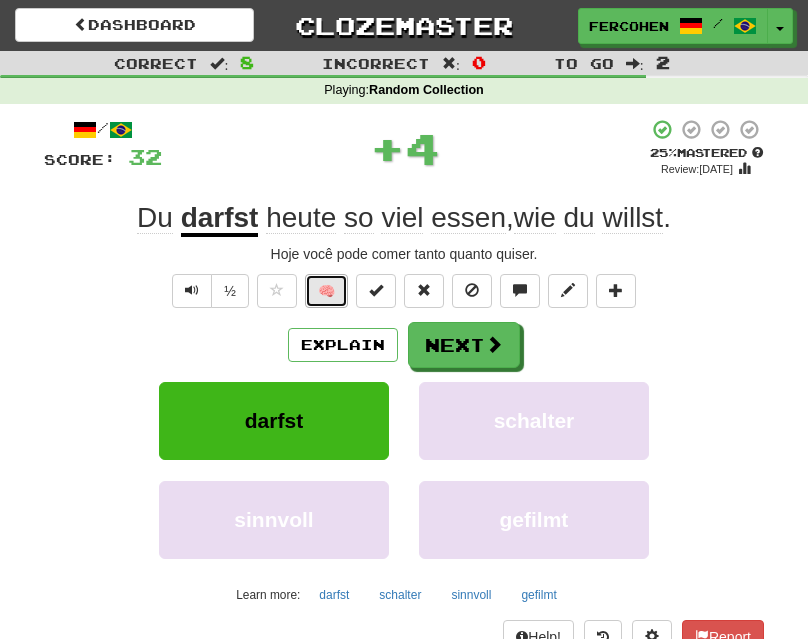 click on "🧠" at bounding box center (326, 291) 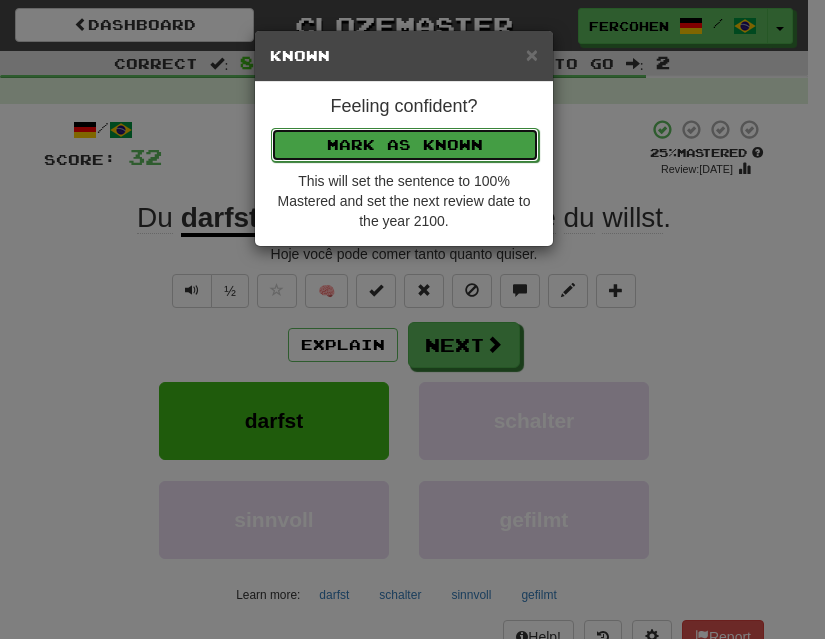 click on "Mark as Known" at bounding box center [405, 145] 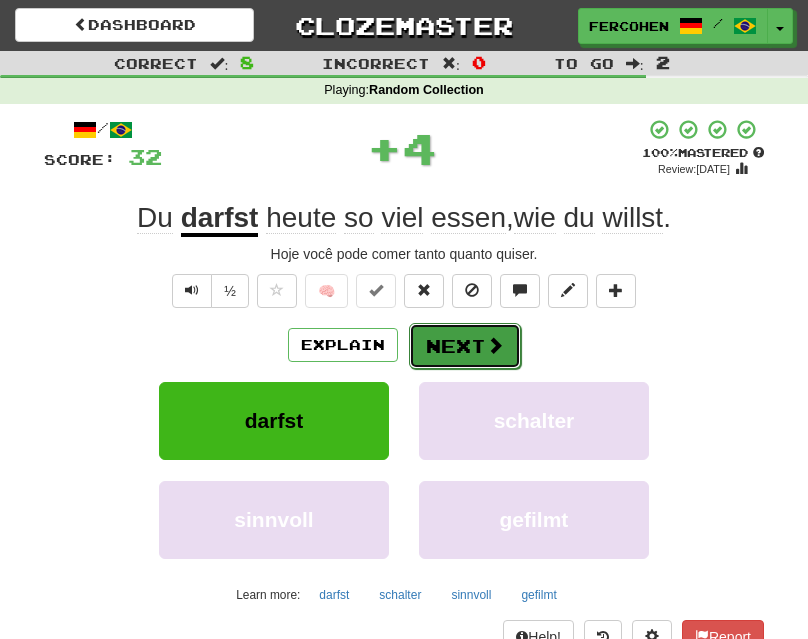 click on "Next" at bounding box center [465, 346] 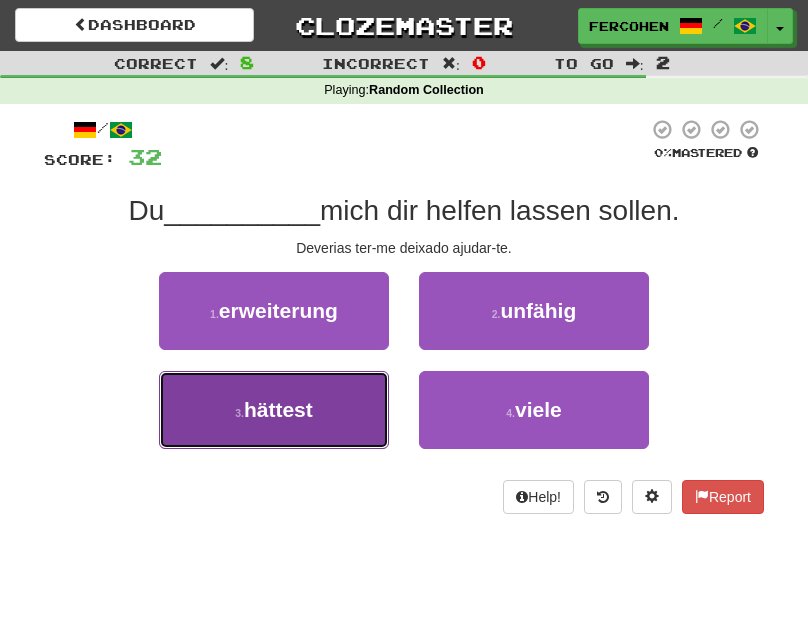 click on "3 .  hättest" at bounding box center (274, 410) 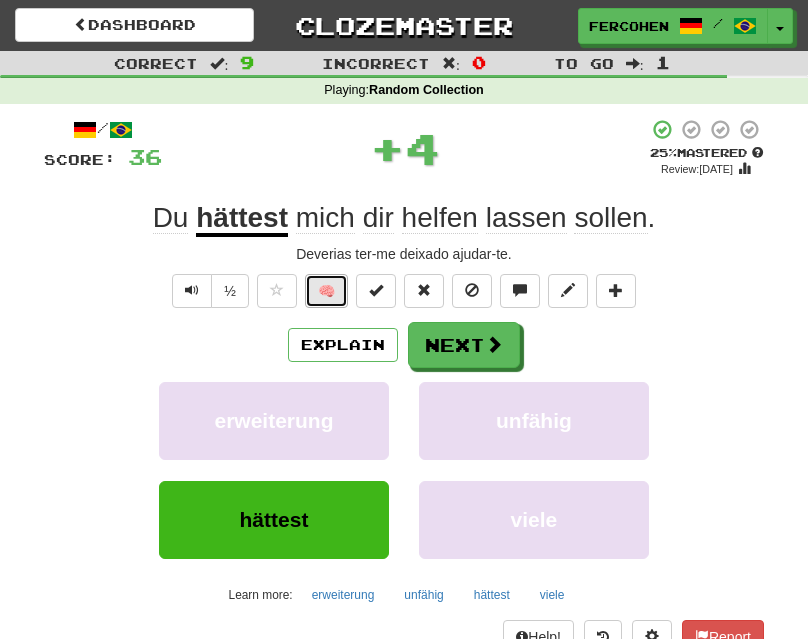 click on "🧠" at bounding box center (326, 291) 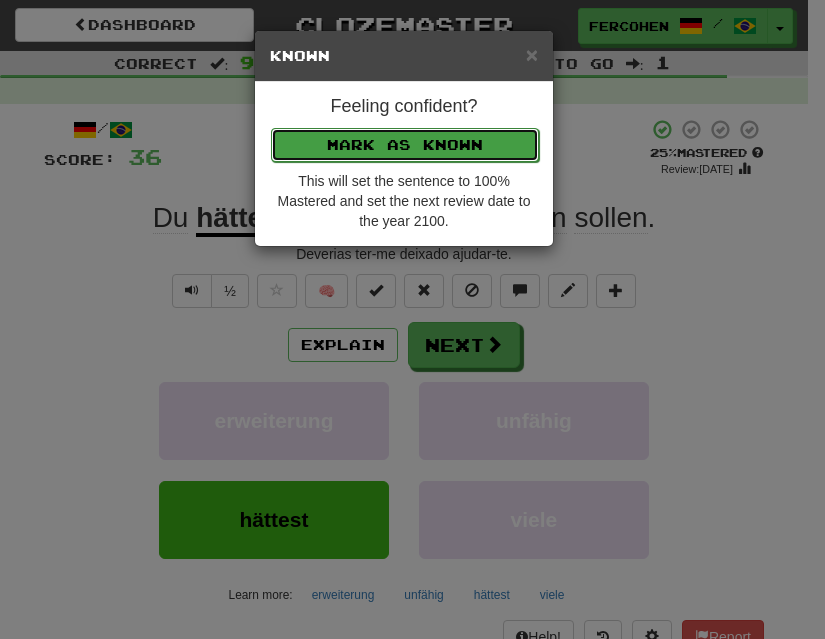 click on "Mark as Known" at bounding box center (405, 145) 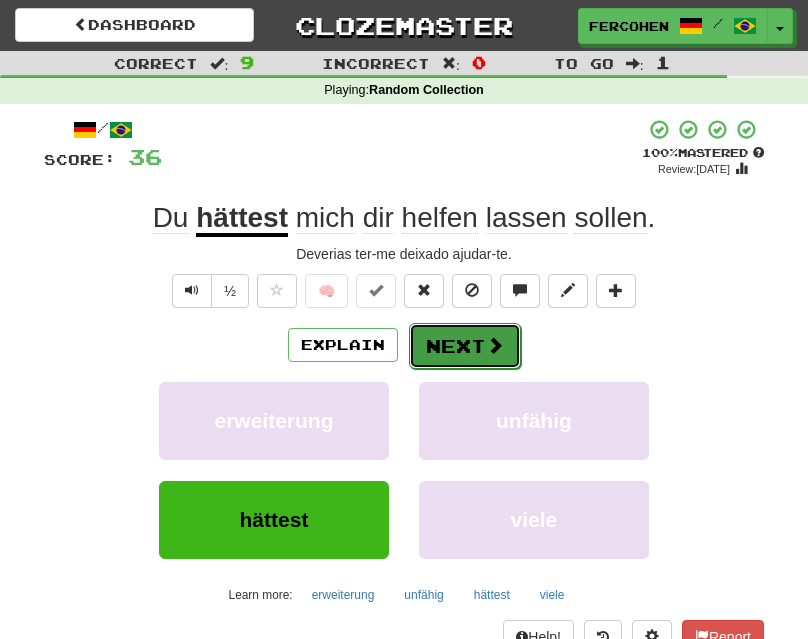 click on "Next" at bounding box center [465, 346] 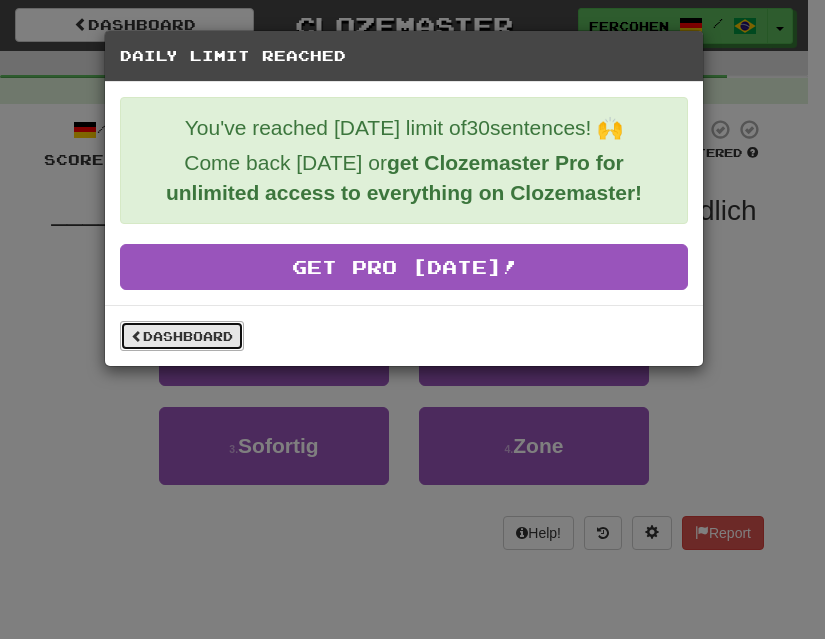 click on "Dashboard" at bounding box center [182, 336] 